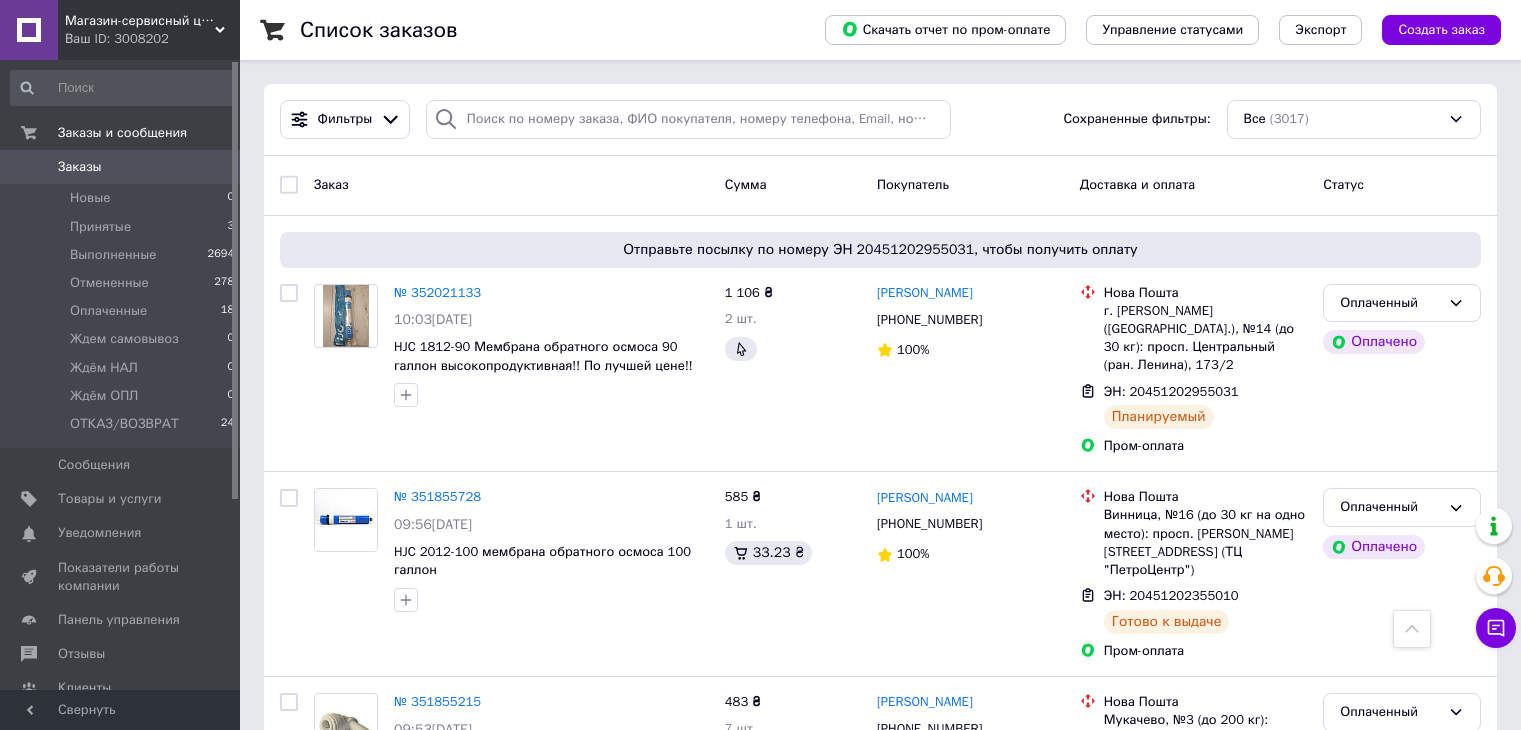 scroll, scrollTop: 800, scrollLeft: 0, axis: vertical 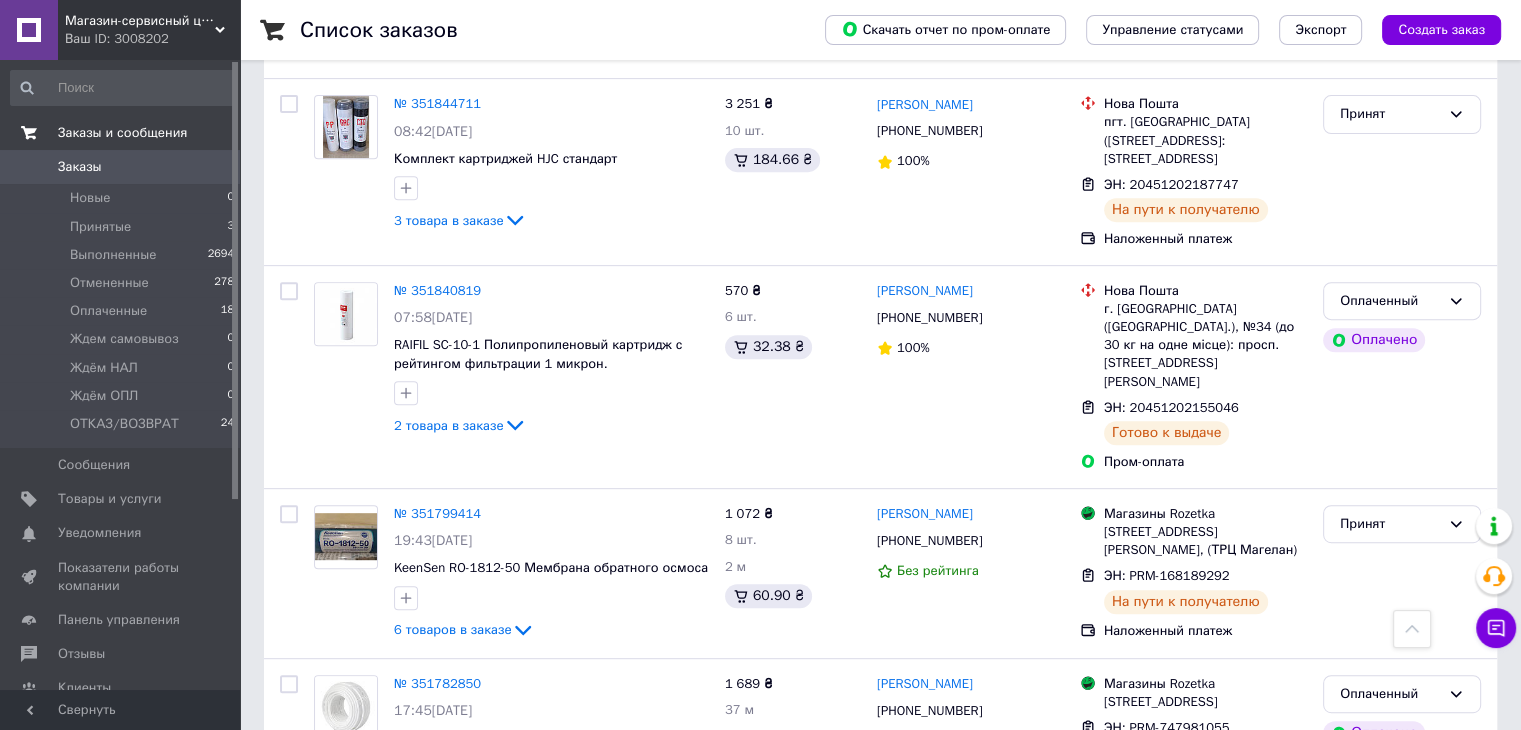 click on "Заказы и сообщения" at bounding box center [122, 133] 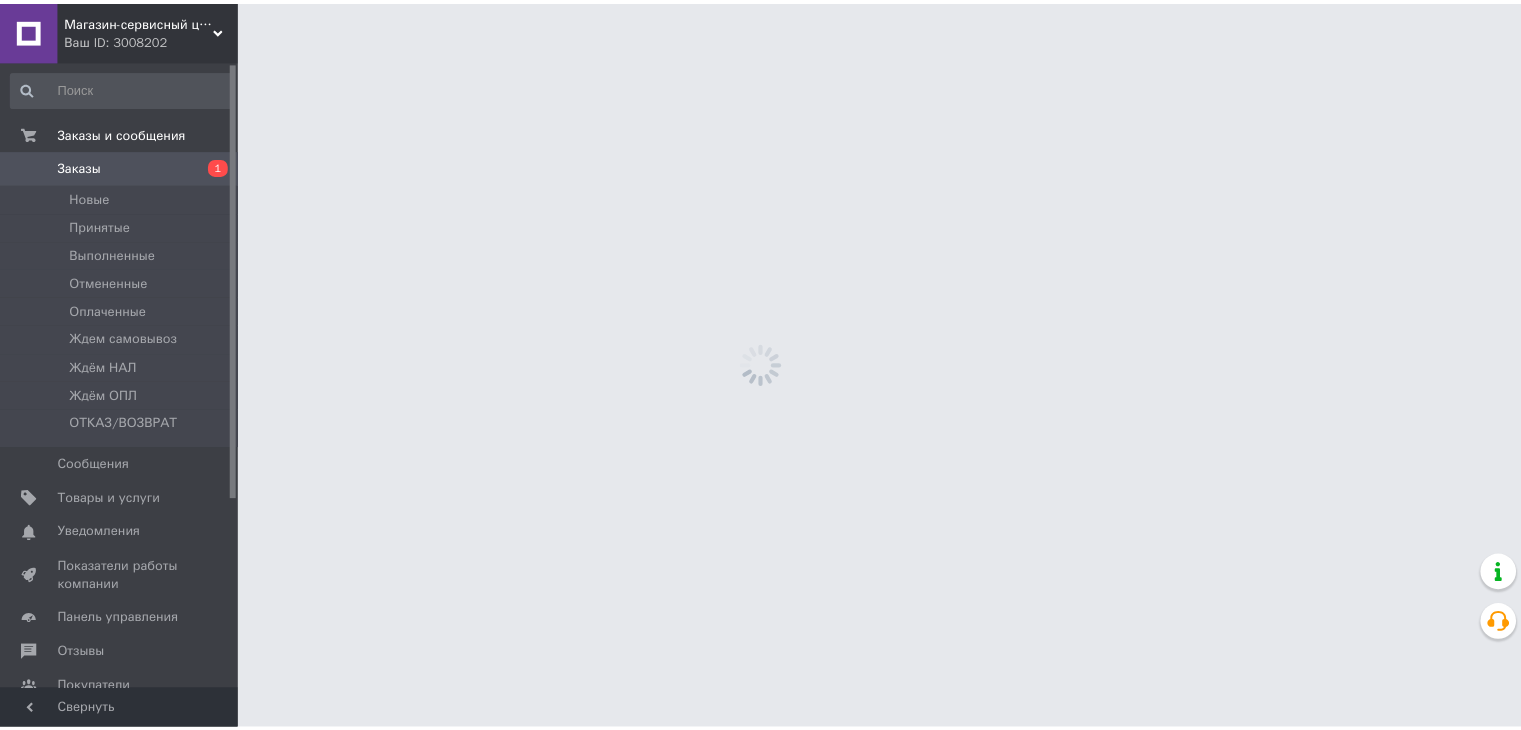 scroll, scrollTop: 0, scrollLeft: 0, axis: both 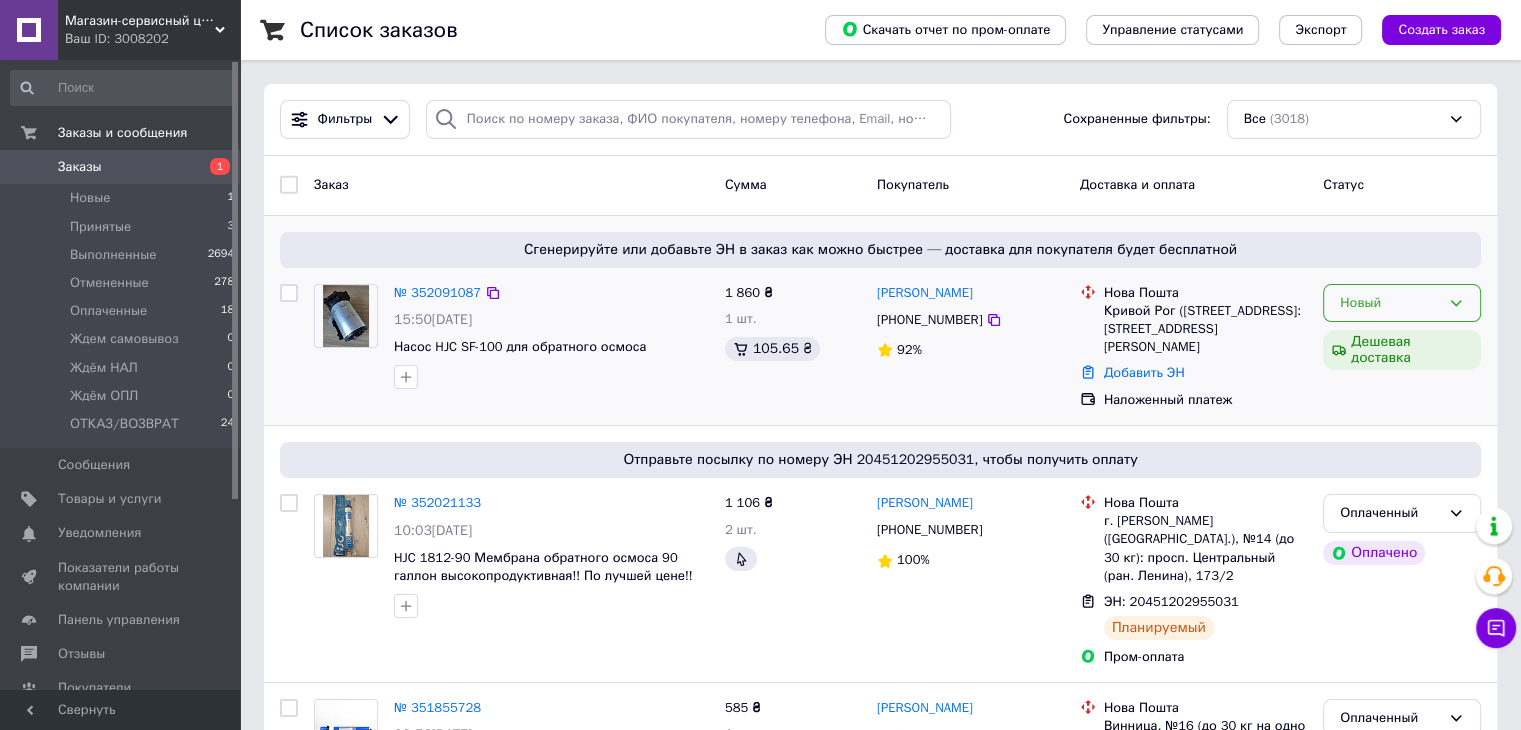 click 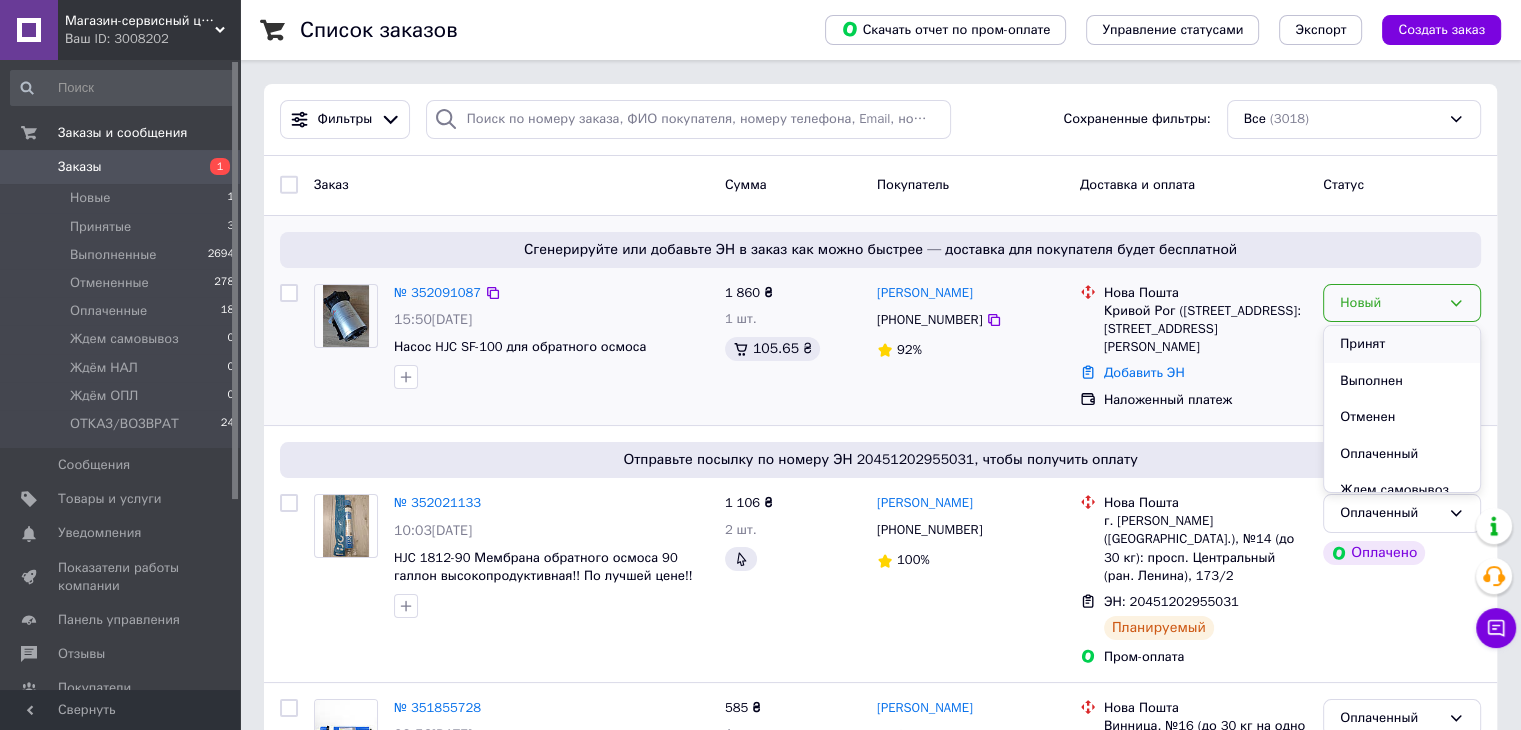 click on "Принят" at bounding box center (1402, 344) 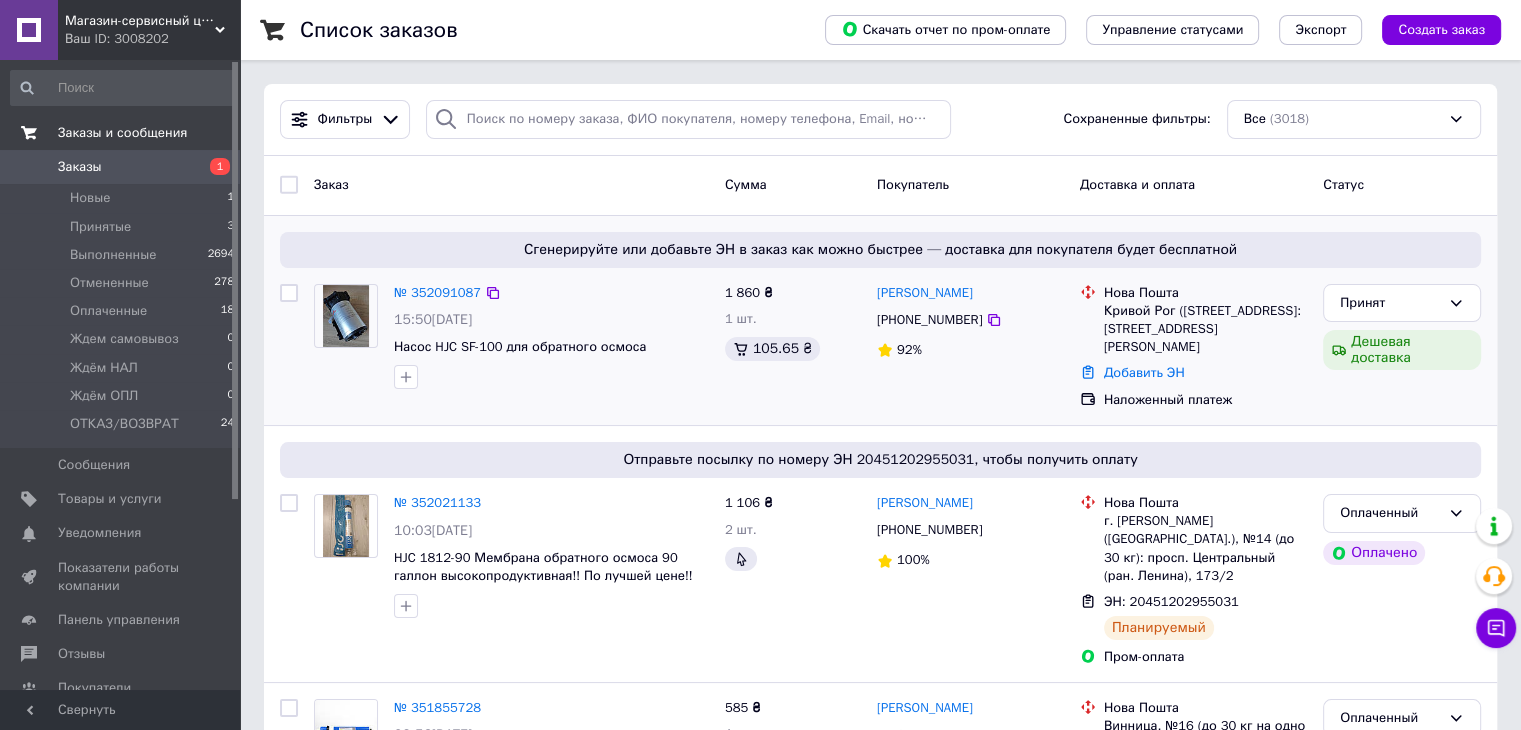 click on "Заказы и сообщения" at bounding box center (122, 133) 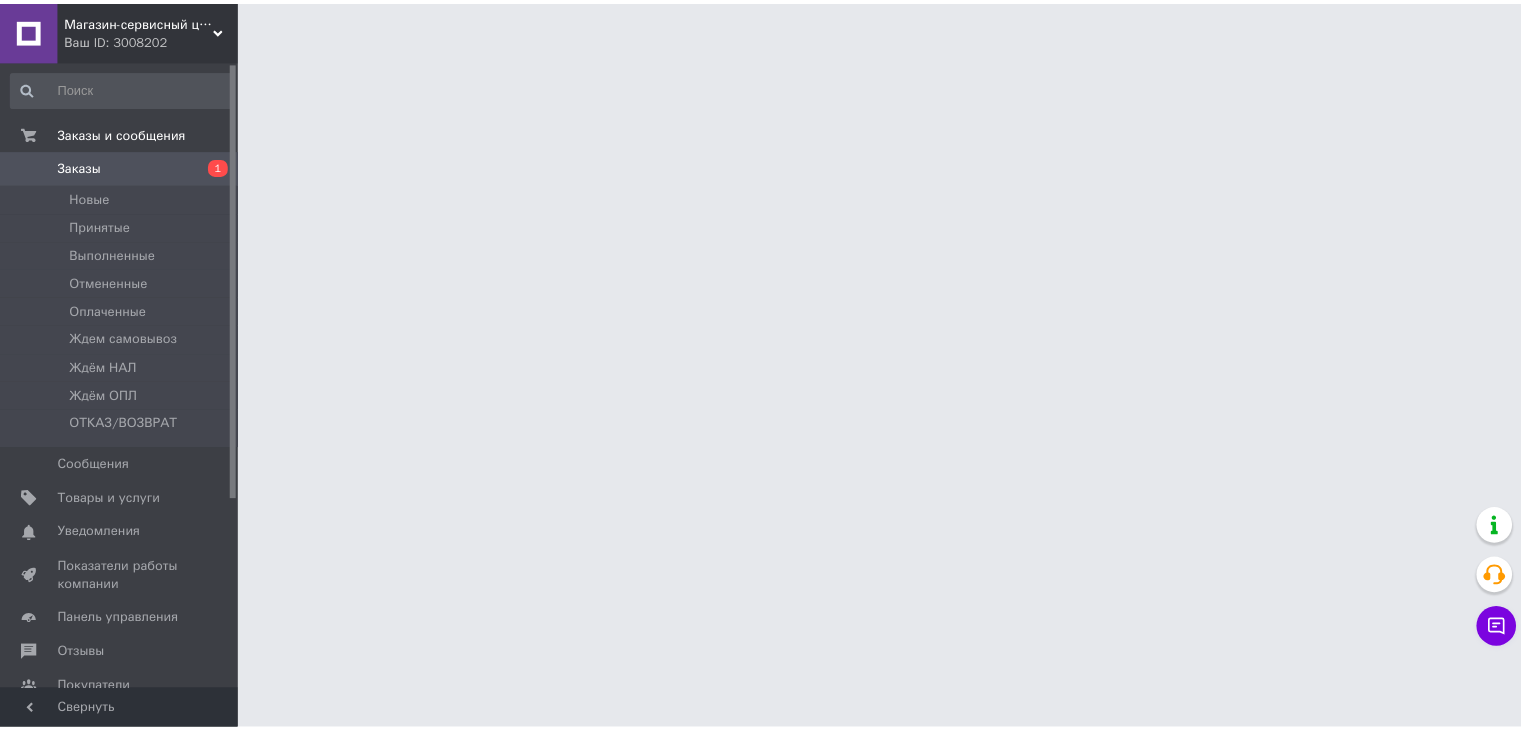 scroll, scrollTop: 0, scrollLeft: 0, axis: both 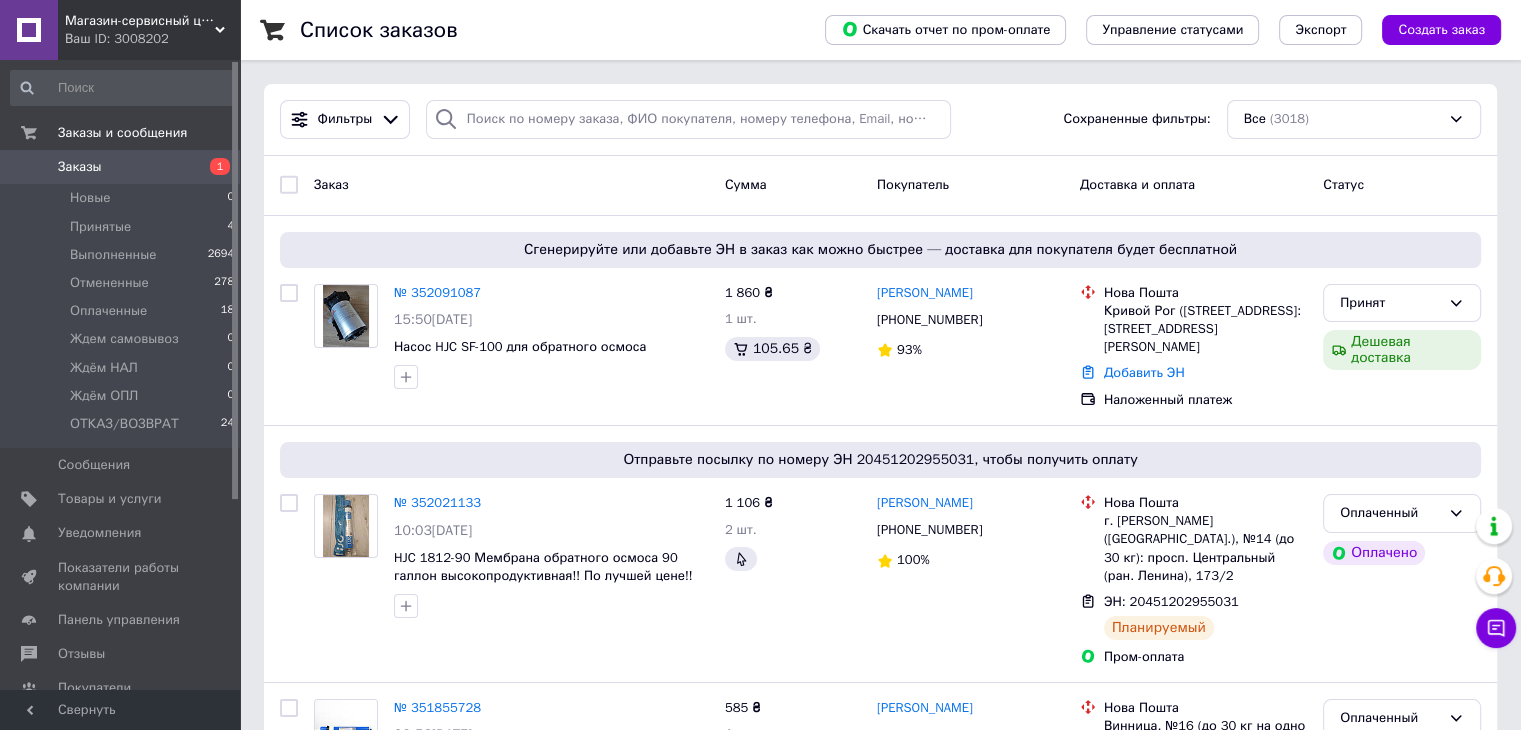 click on "Заказы" at bounding box center [80, 167] 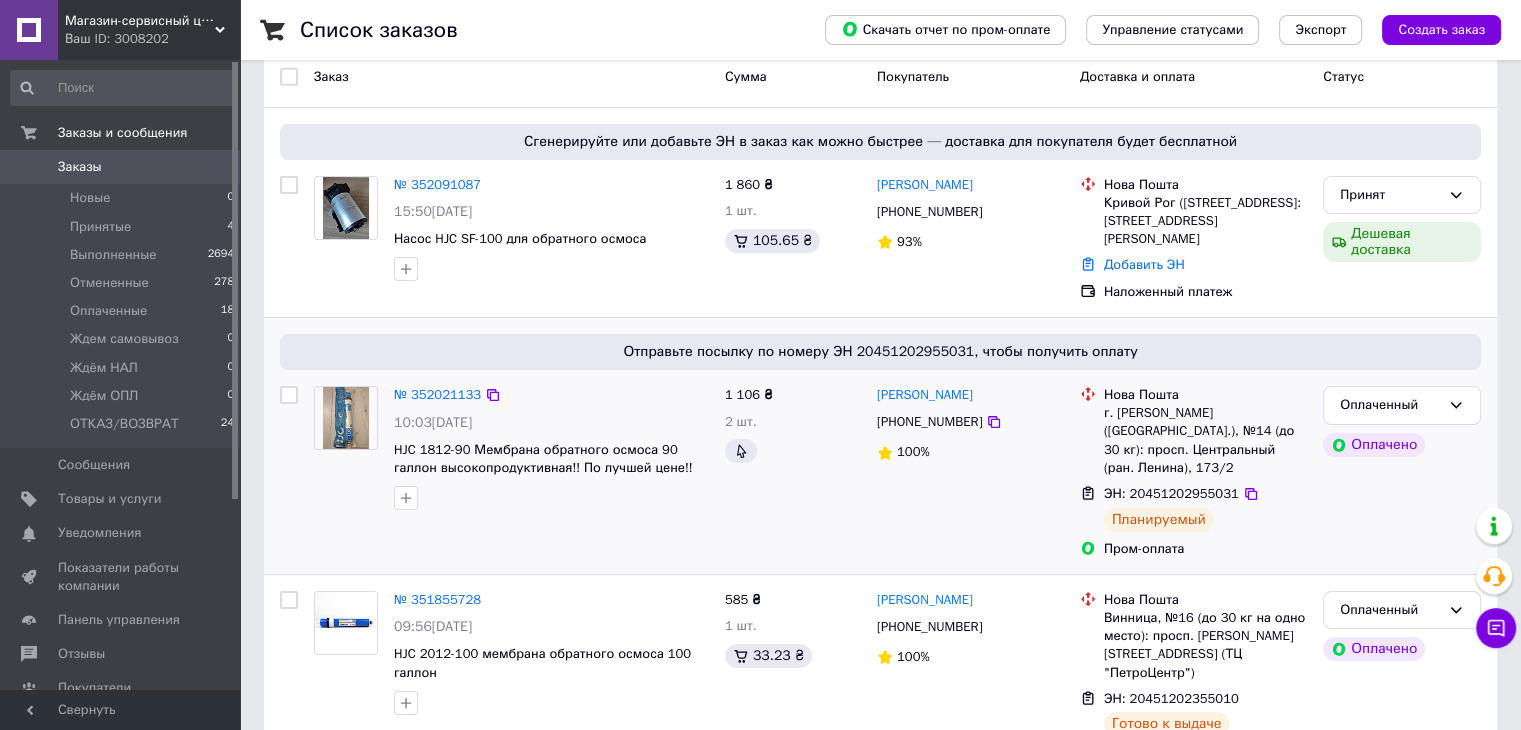 scroll, scrollTop: 0, scrollLeft: 0, axis: both 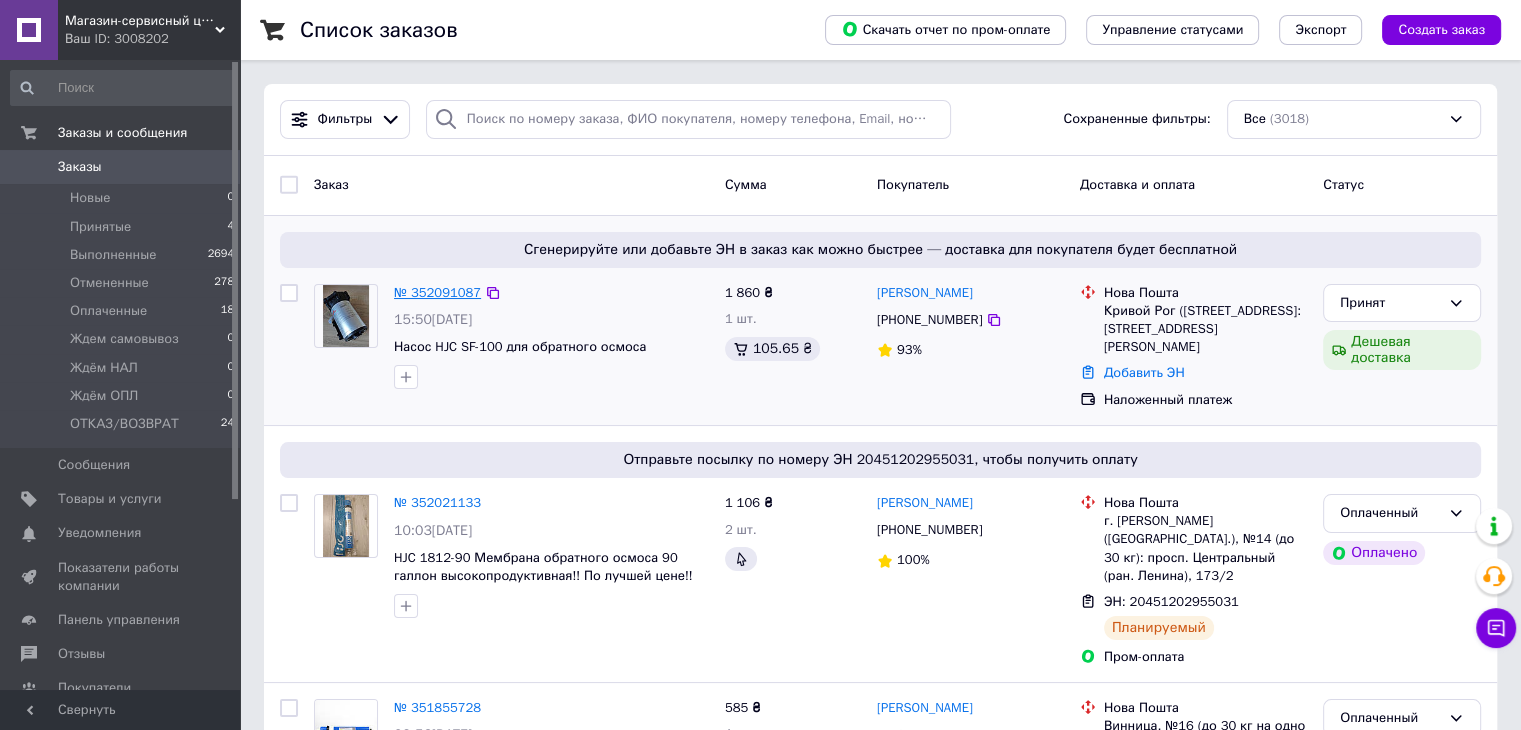 click on "№ 352091087" at bounding box center (437, 292) 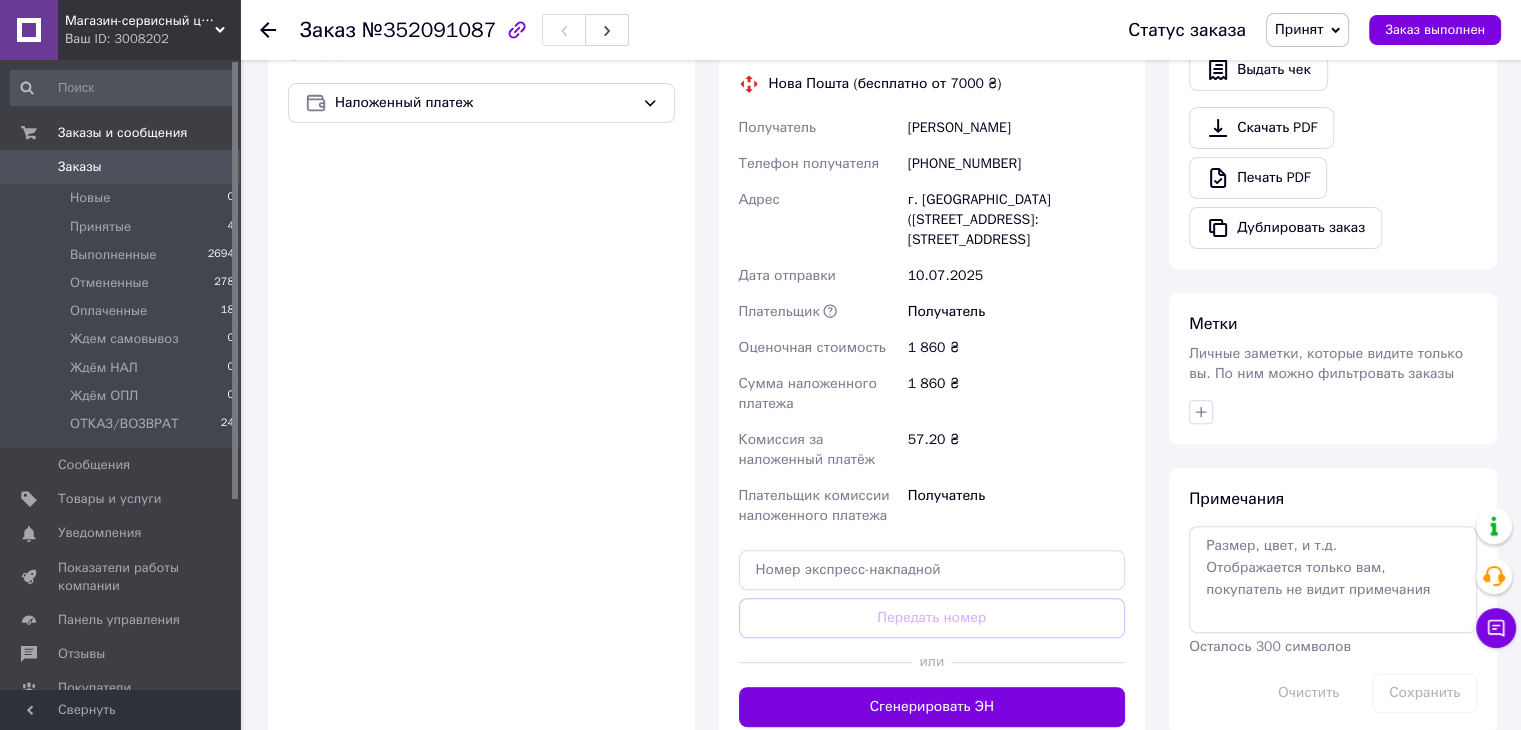 scroll, scrollTop: 700, scrollLeft: 0, axis: vertical 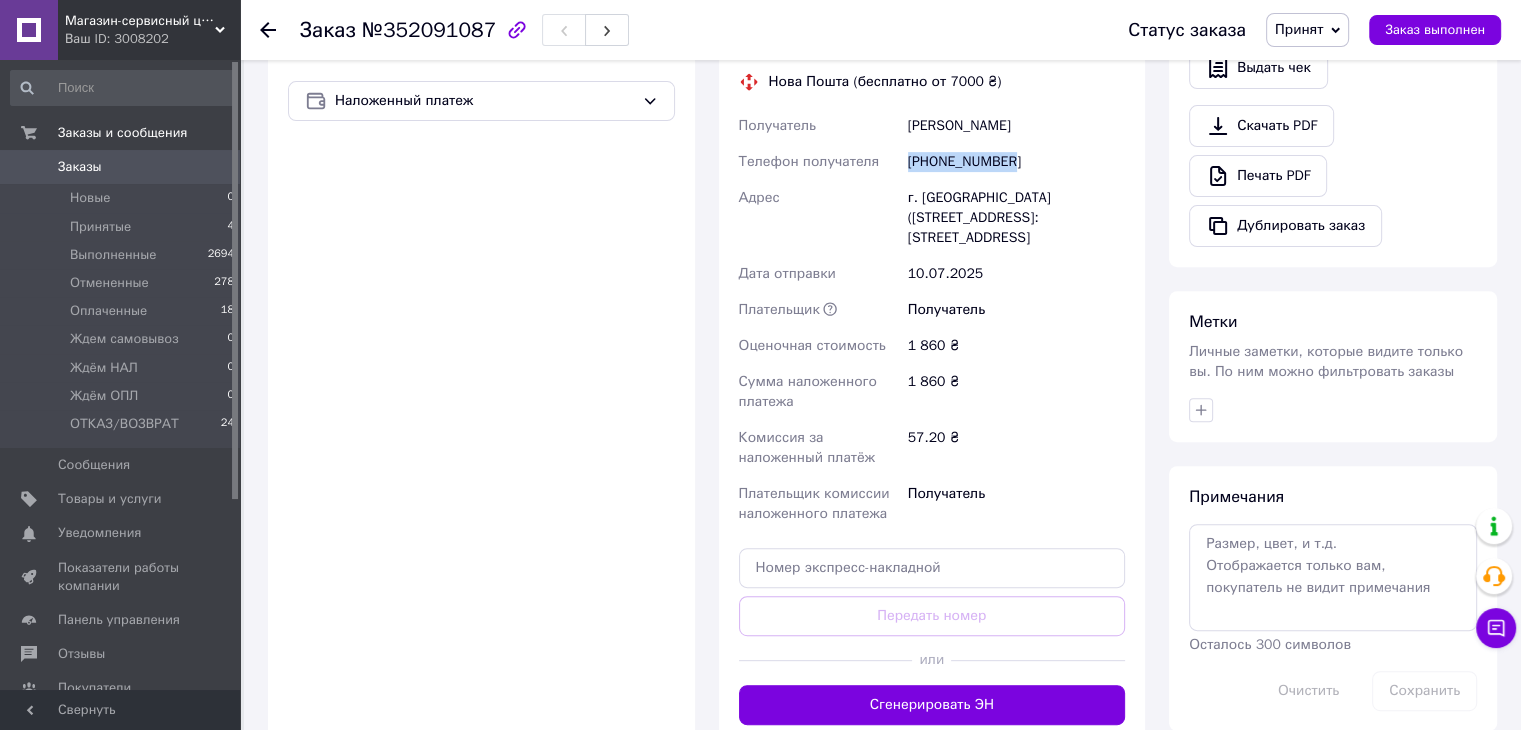 drag, startPoint x: 1013, startPoint y: 141, endPoint x: 907, endPoint y: 143, distance: 106.01887 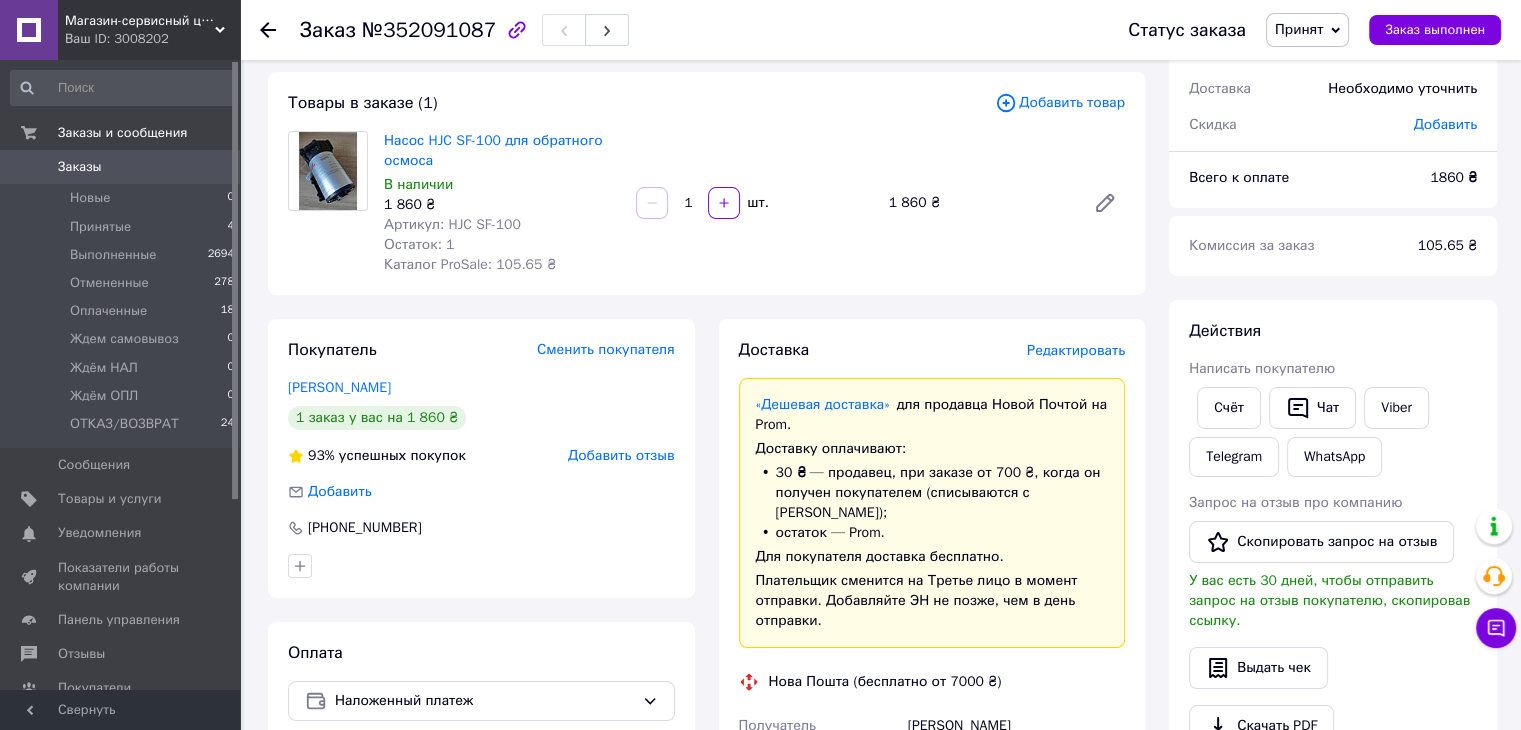 scroll, scrollTop: 100, scrollLeft: 0, axis: vertical 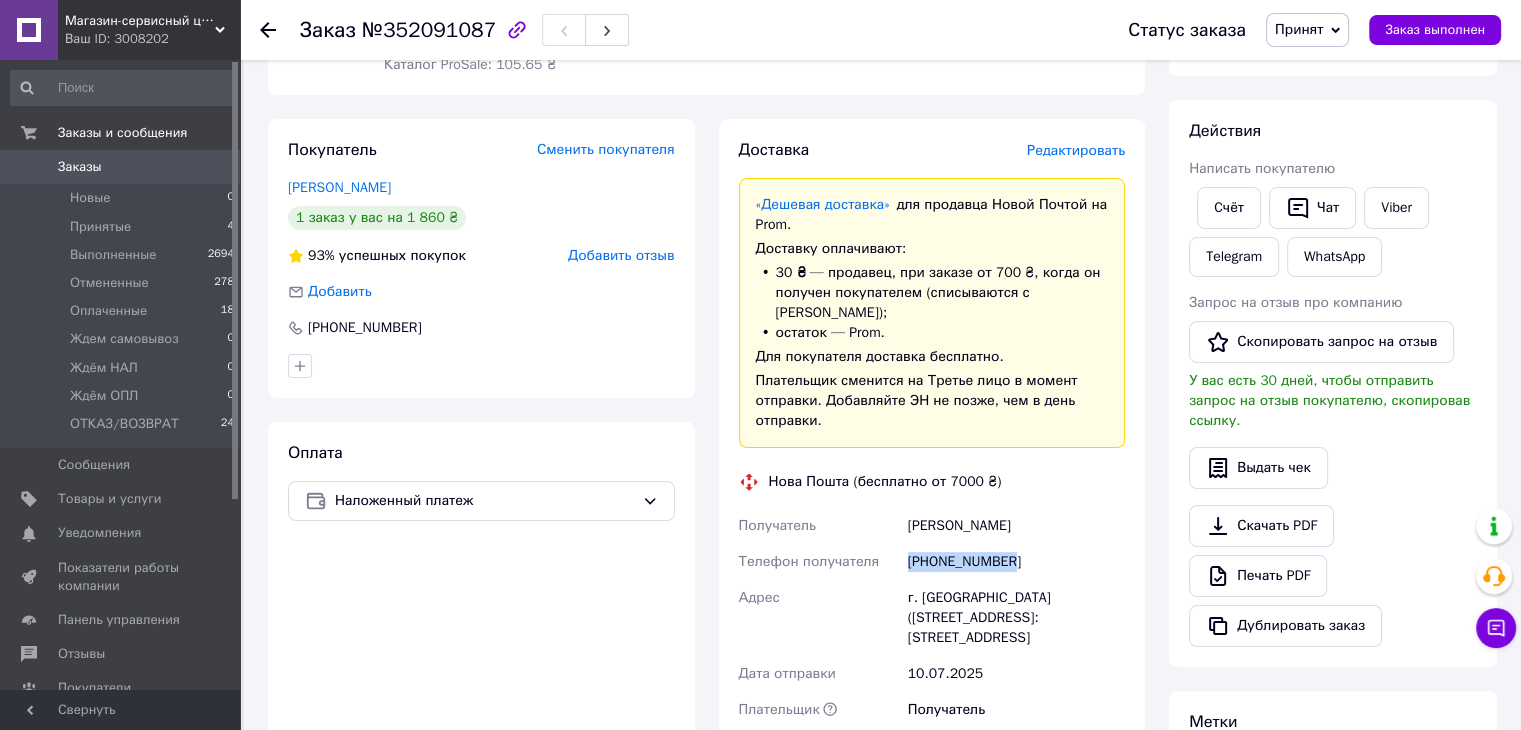drag, startPoint x: 1006, startPoint y: 539, endPoint x: 900, endPoint y: 539, distance: 106 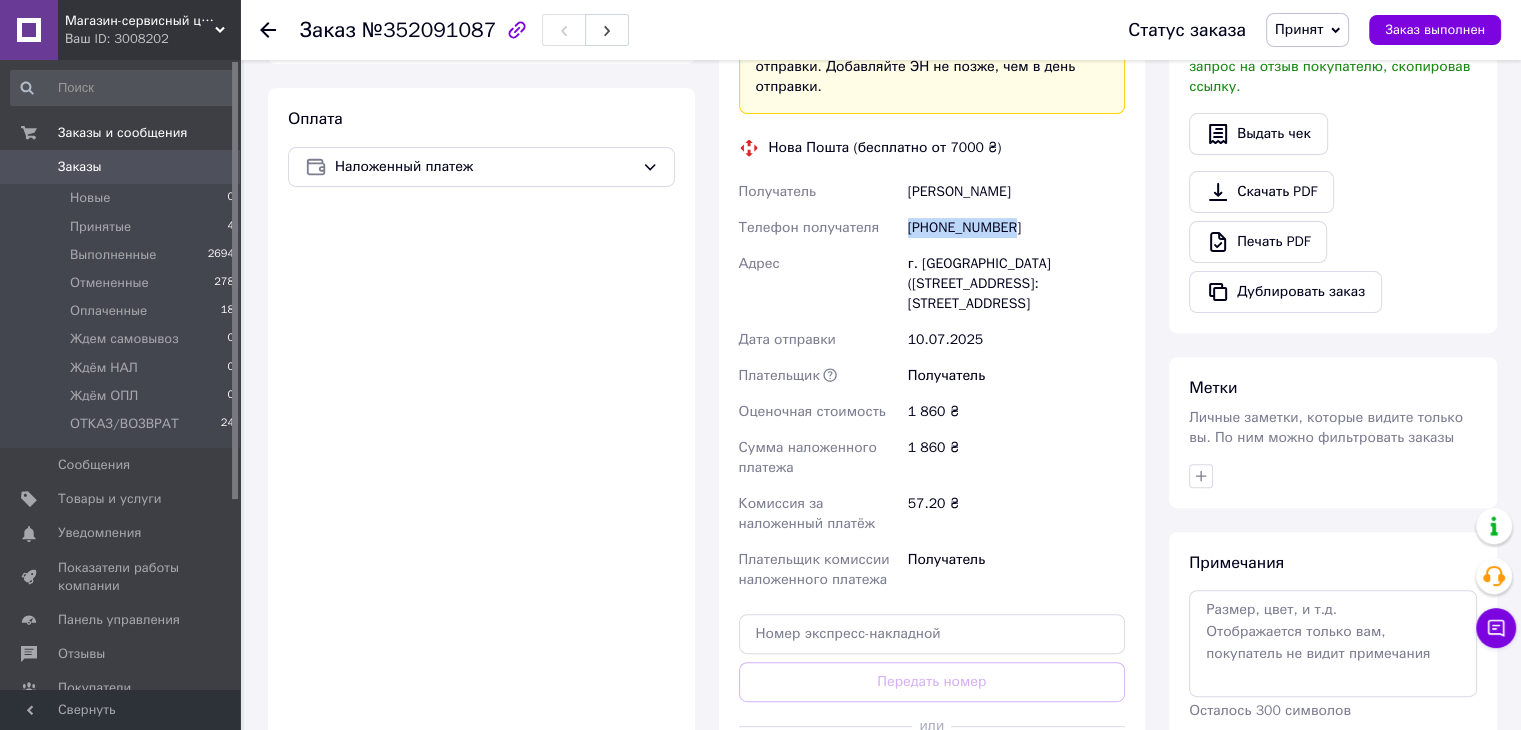 scroll, scrollTop: 600, scrollLeft: 0, axis: vertical 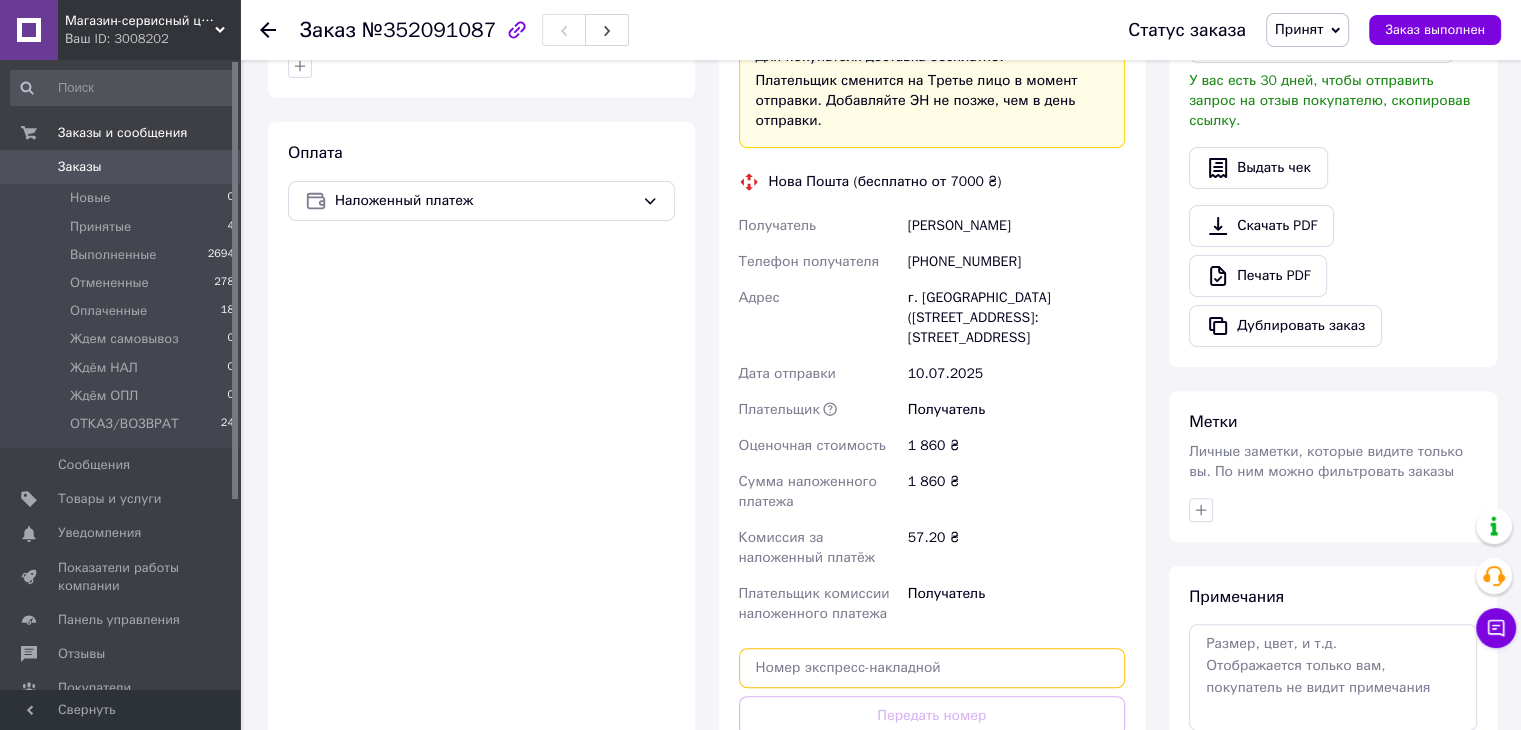 click at bounding box center (932, 668) 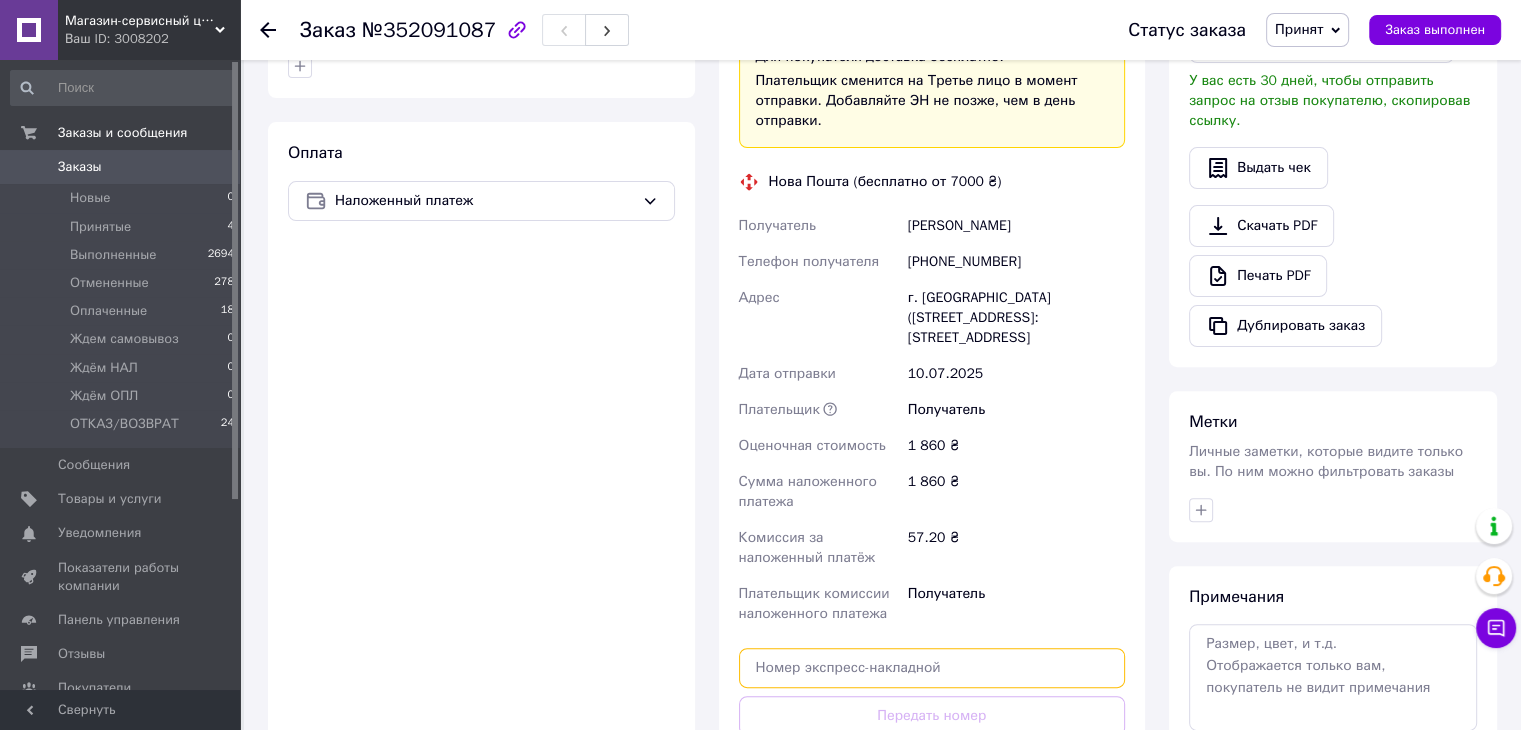 paste on "20451203251669" 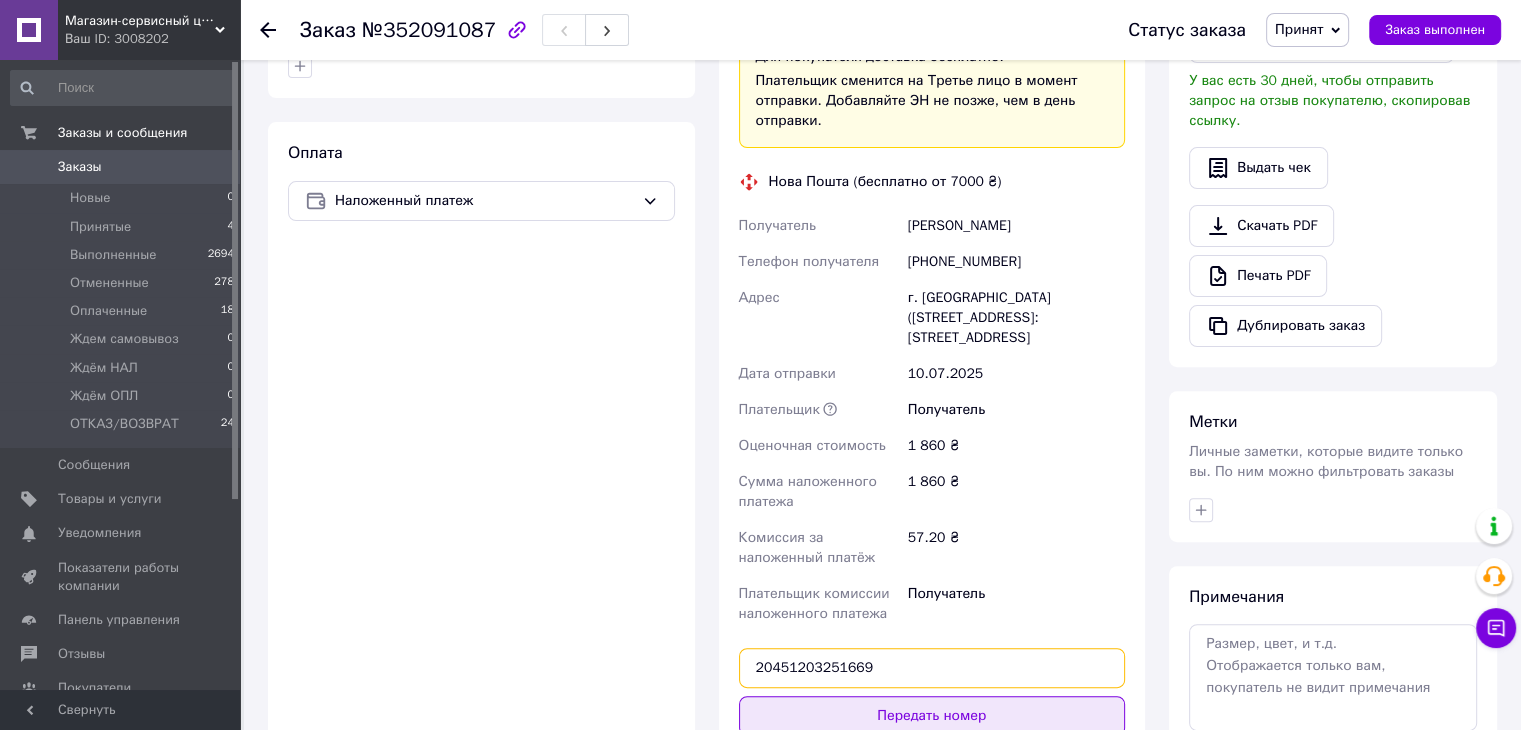 type on "20451203251669" 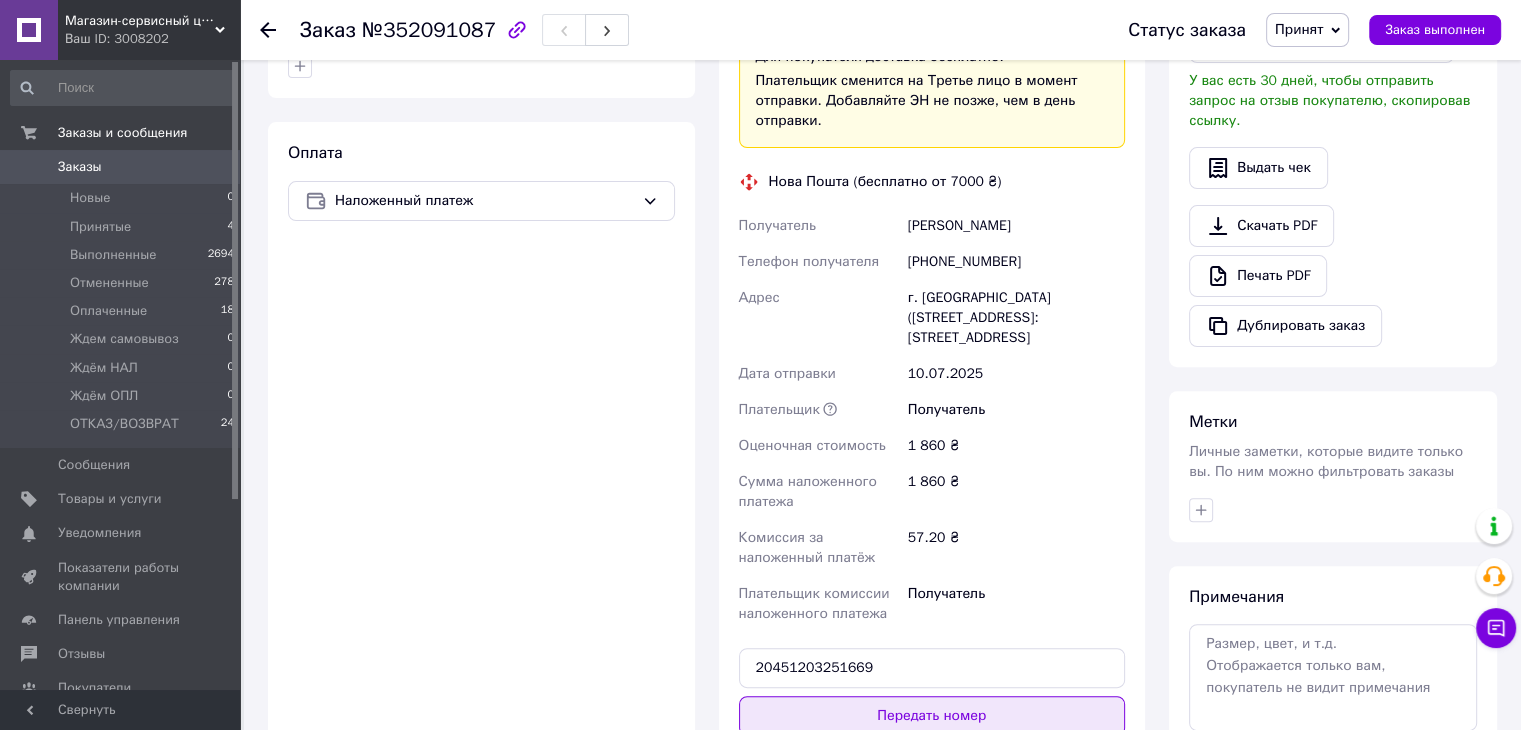 click on "Передать номер" at bounding box center (932, 716) 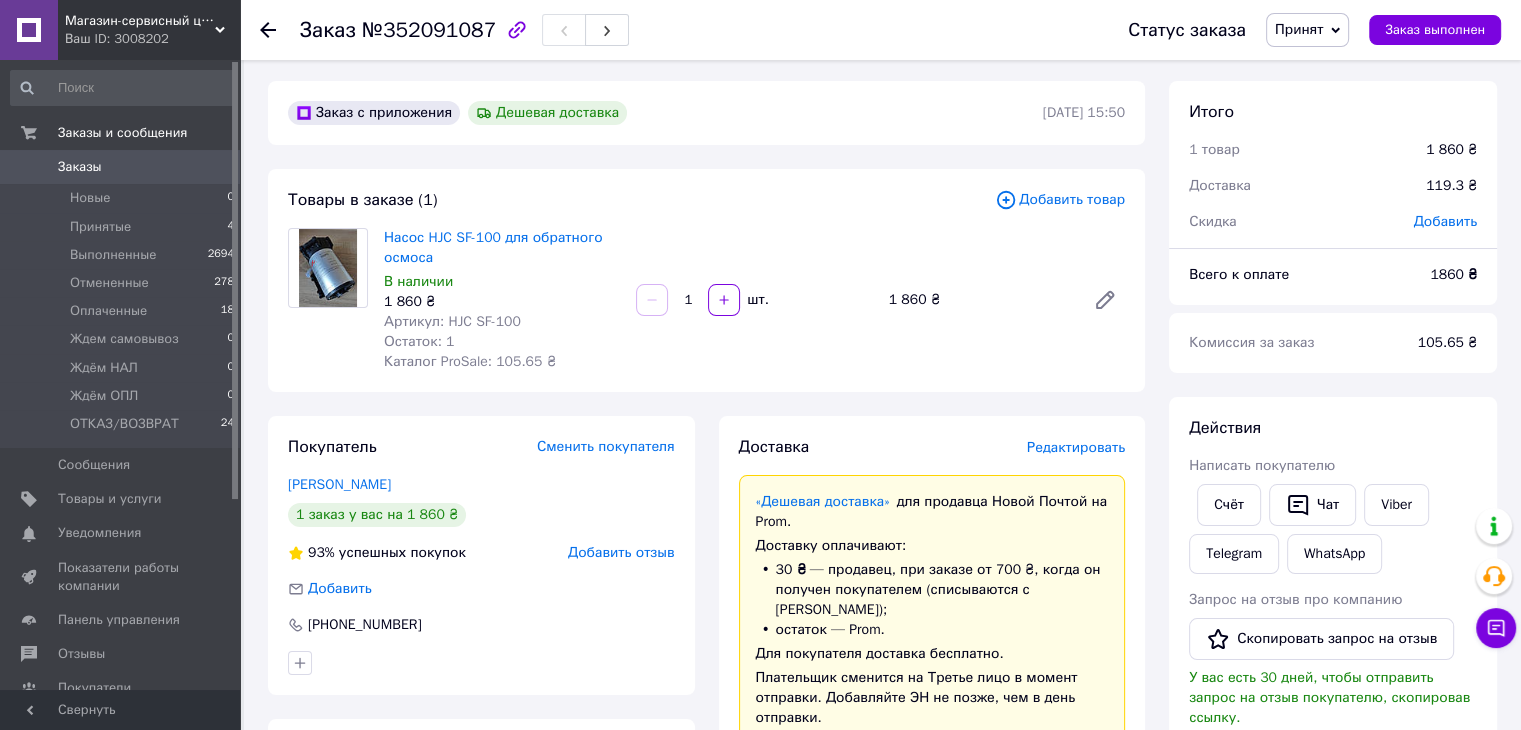 scroll, scrollTop: 0, scrollLeft: 0, axis: both 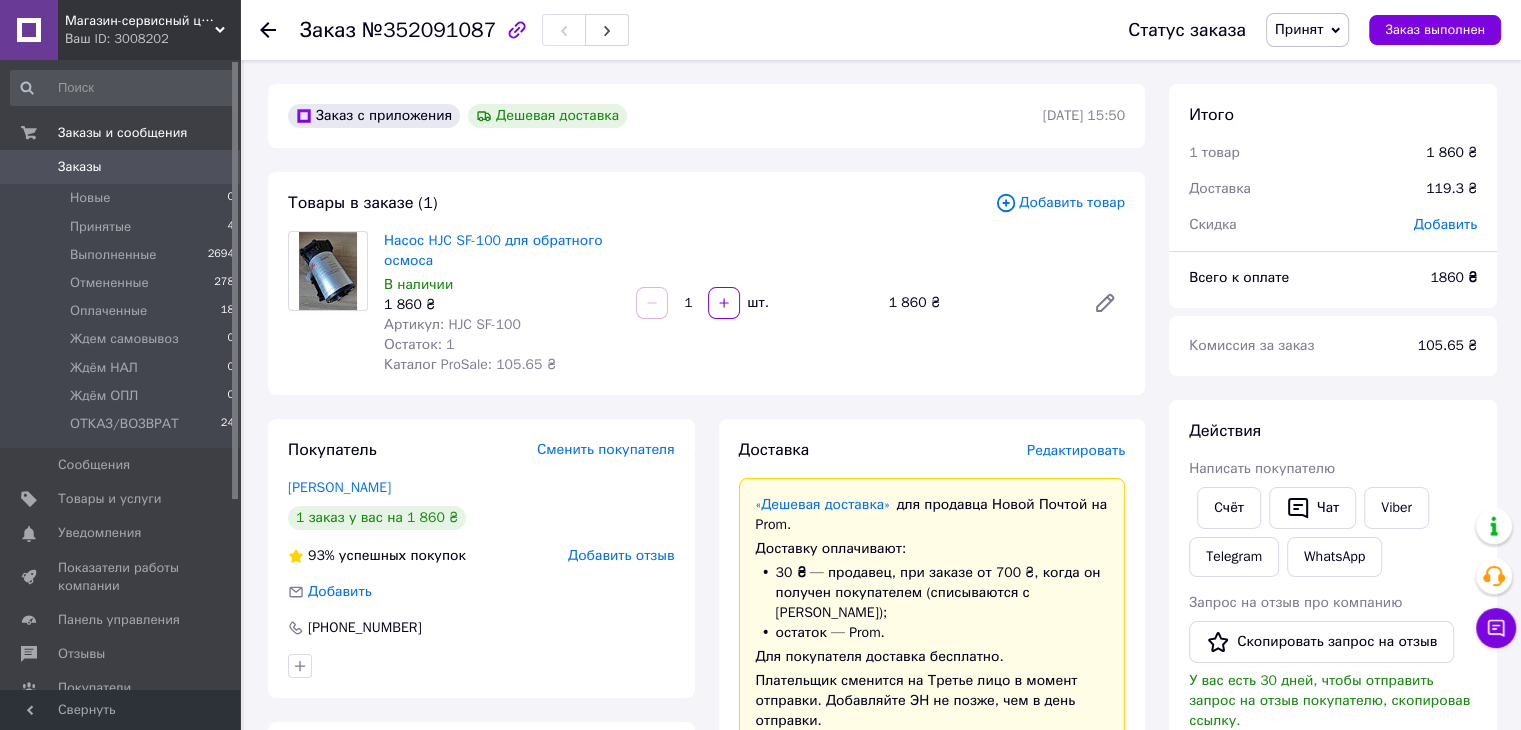 click on "Заказы" at bounding box center [80, 167] 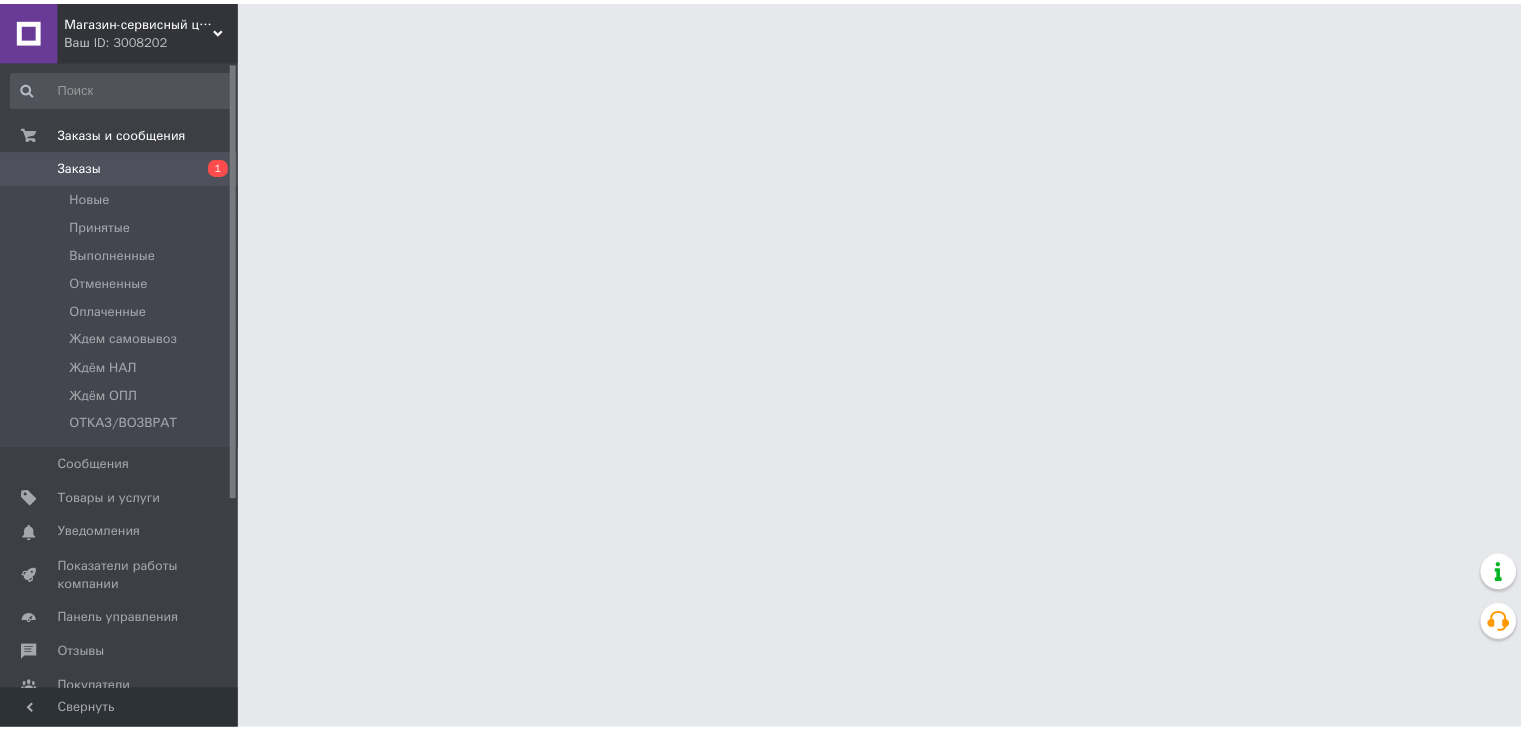 scroll, scrollTop: 0, scrollLeft: 0, axis: both 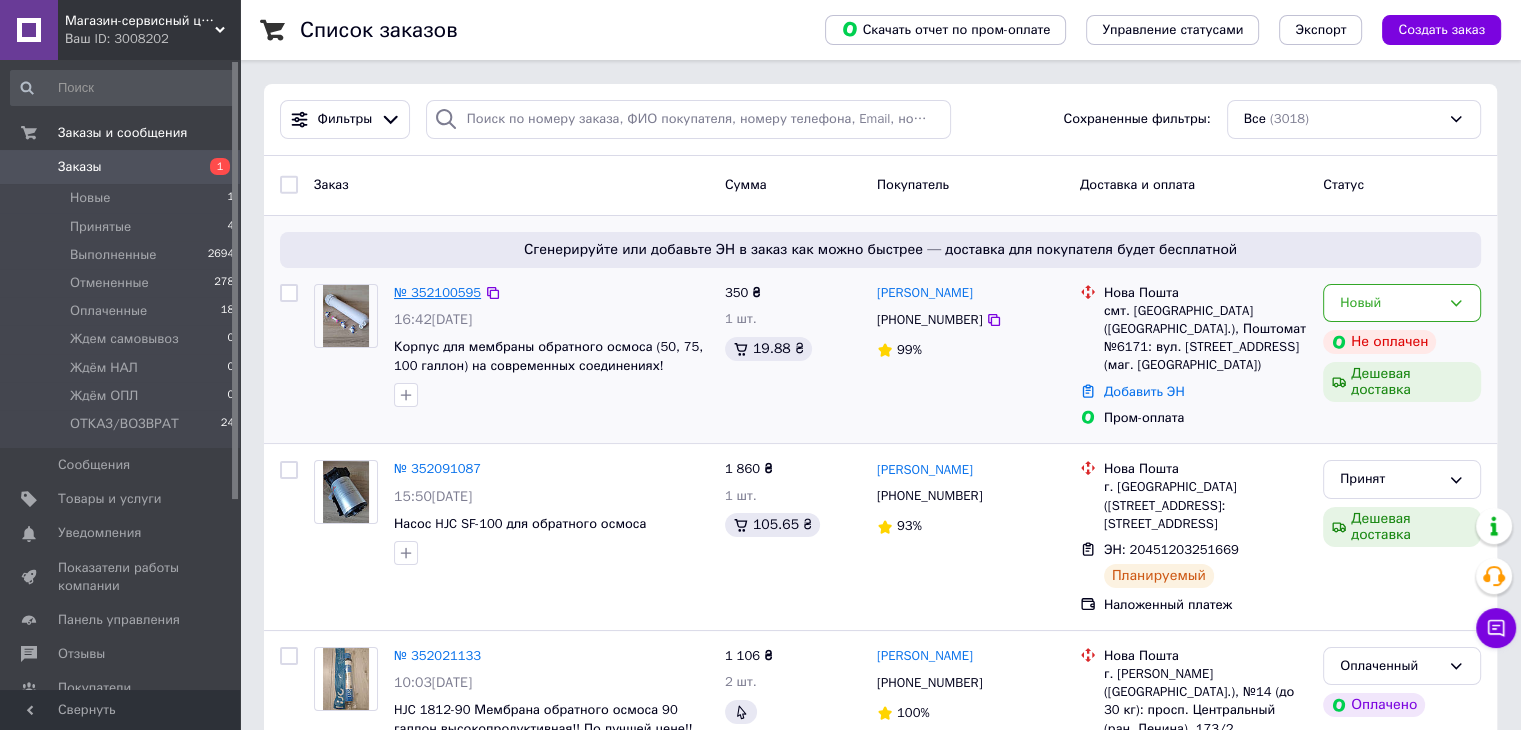 click on "№ 352100595" at bounding box center [437, 292] 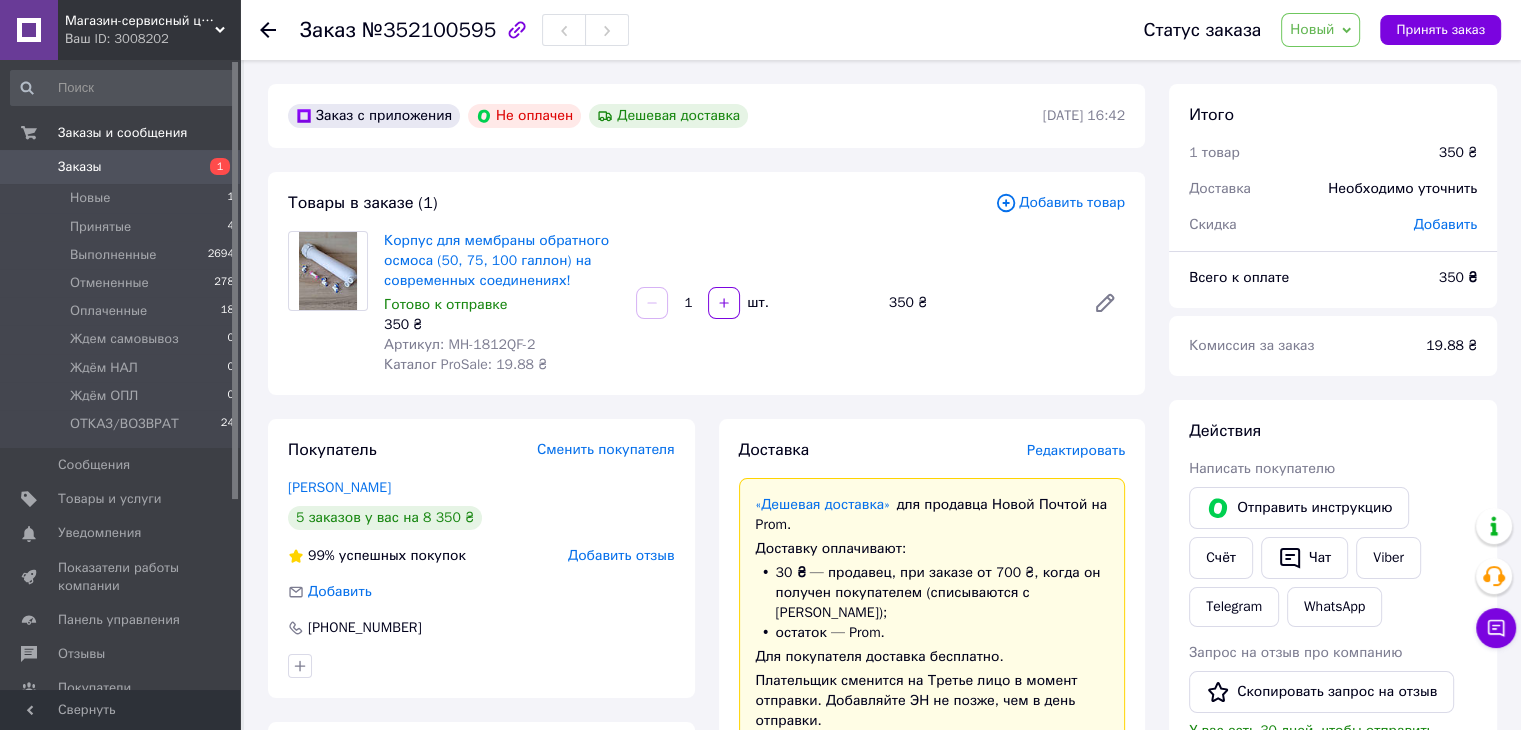 scroll, scrollTop: 200, scrollLeft: 0, axis: vertical 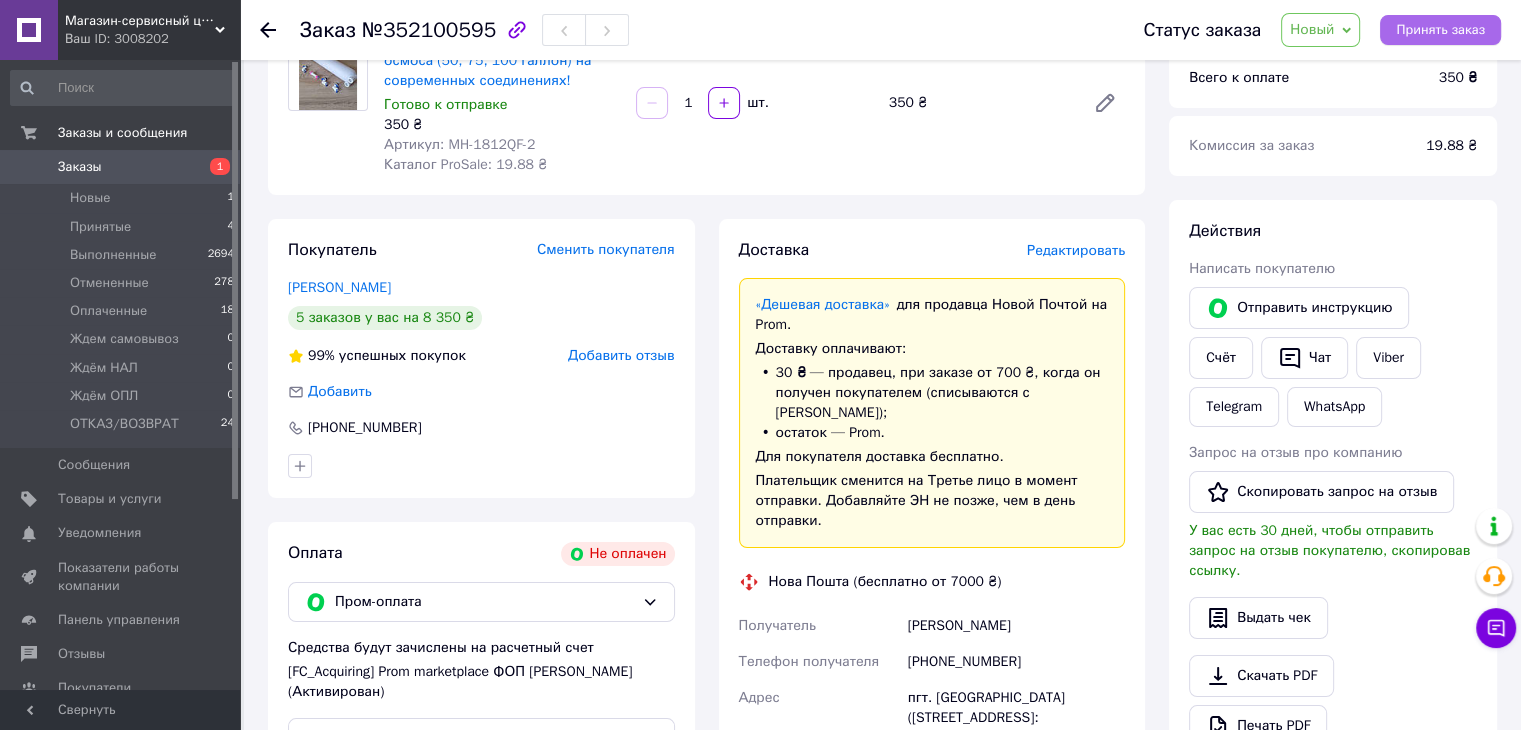 click on "Принять заказ" at bounding box center [1440, 30] 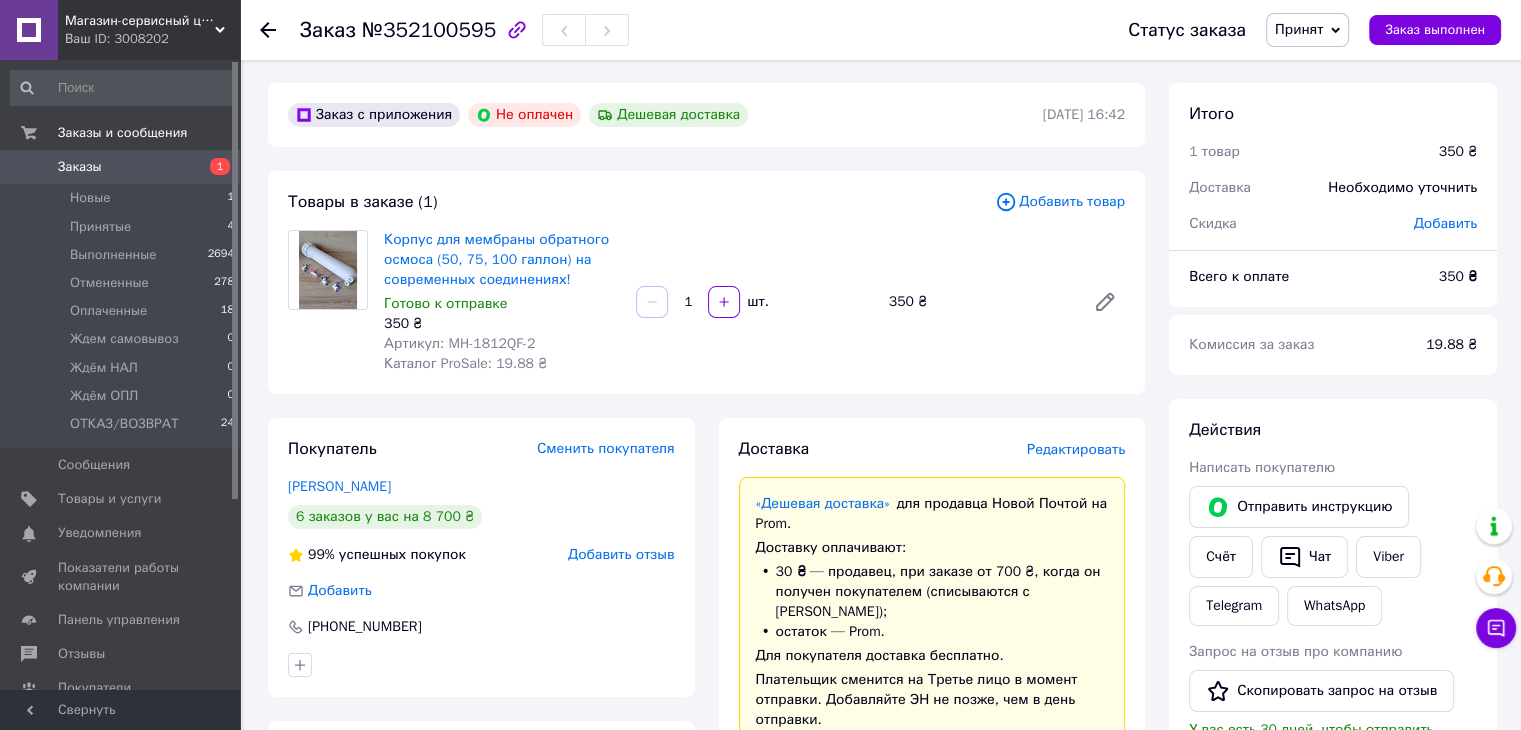 scroll, scrollTop: 0, scrollLeft: 0, axis: both 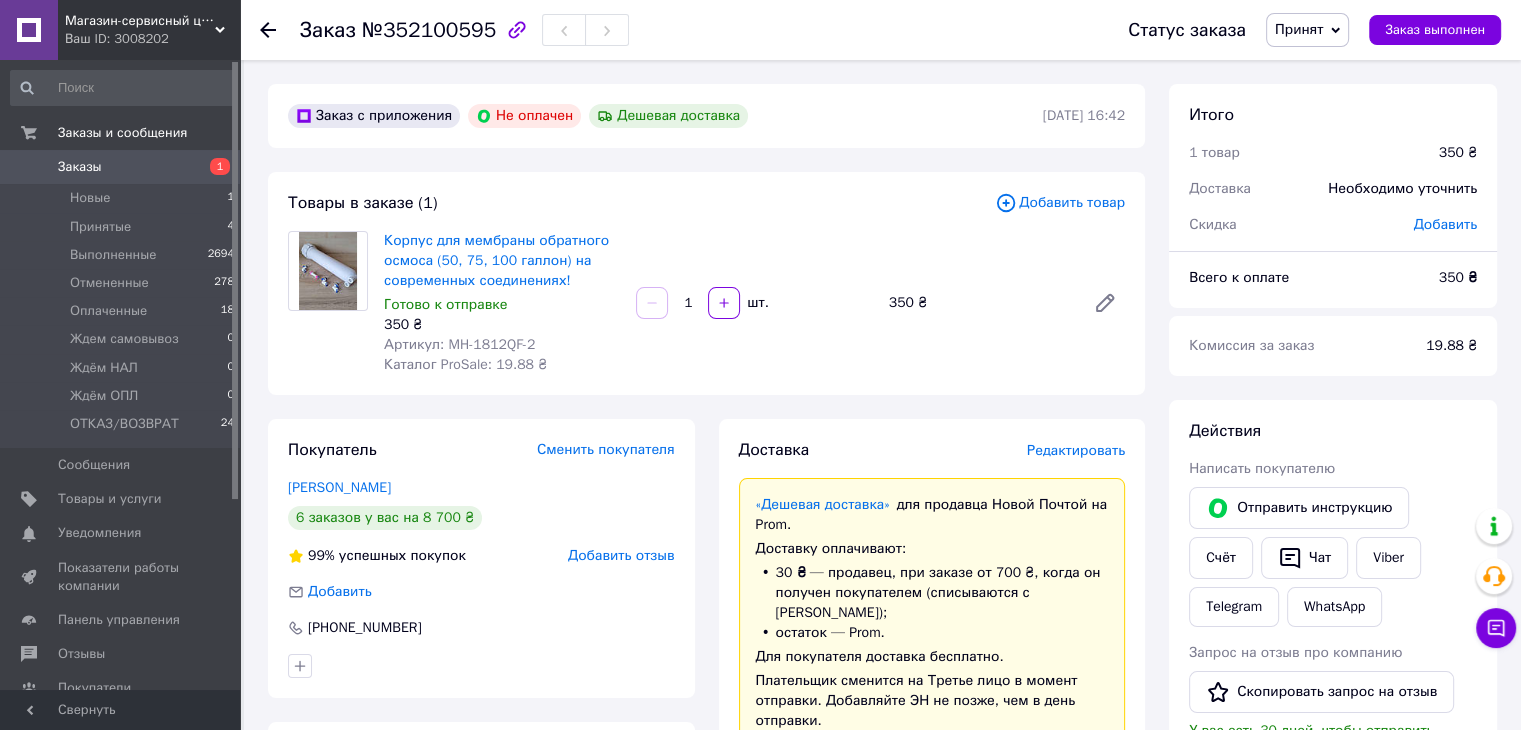 click on "Заказы" at bounding box center (80, 167) 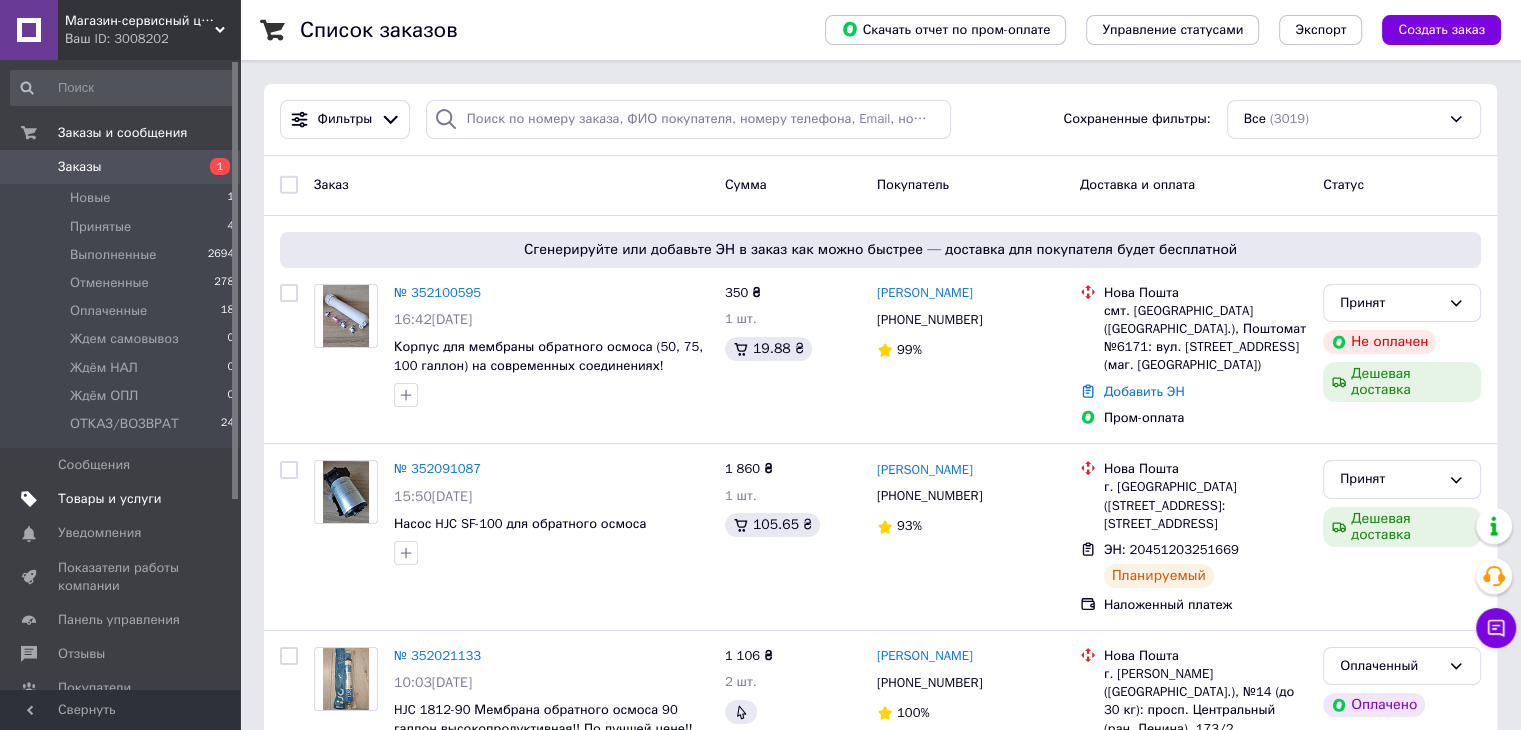 click on "Товары и услуги" at bounding box center (110, 499) 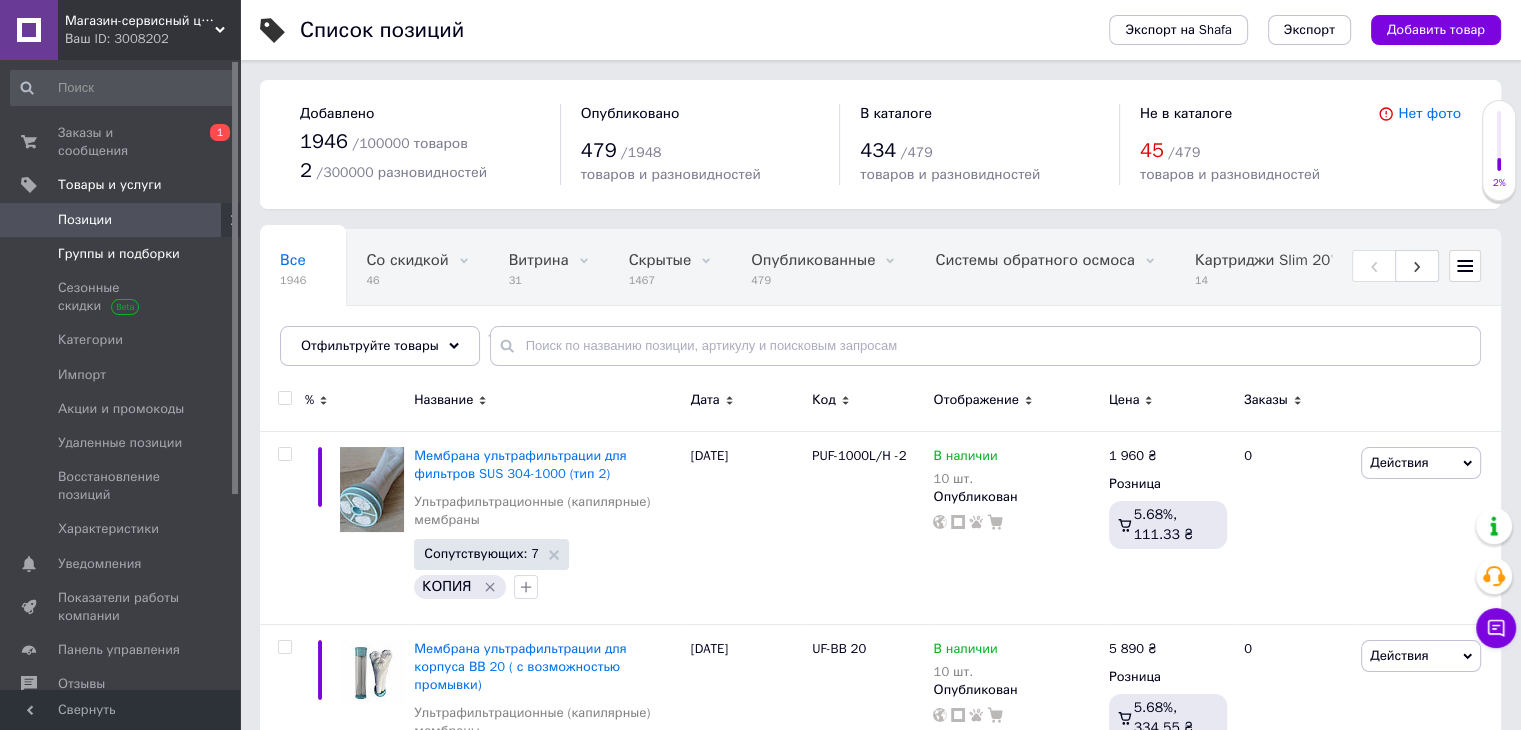 click on "Группы и подборки" at bounding box center [119, 254] 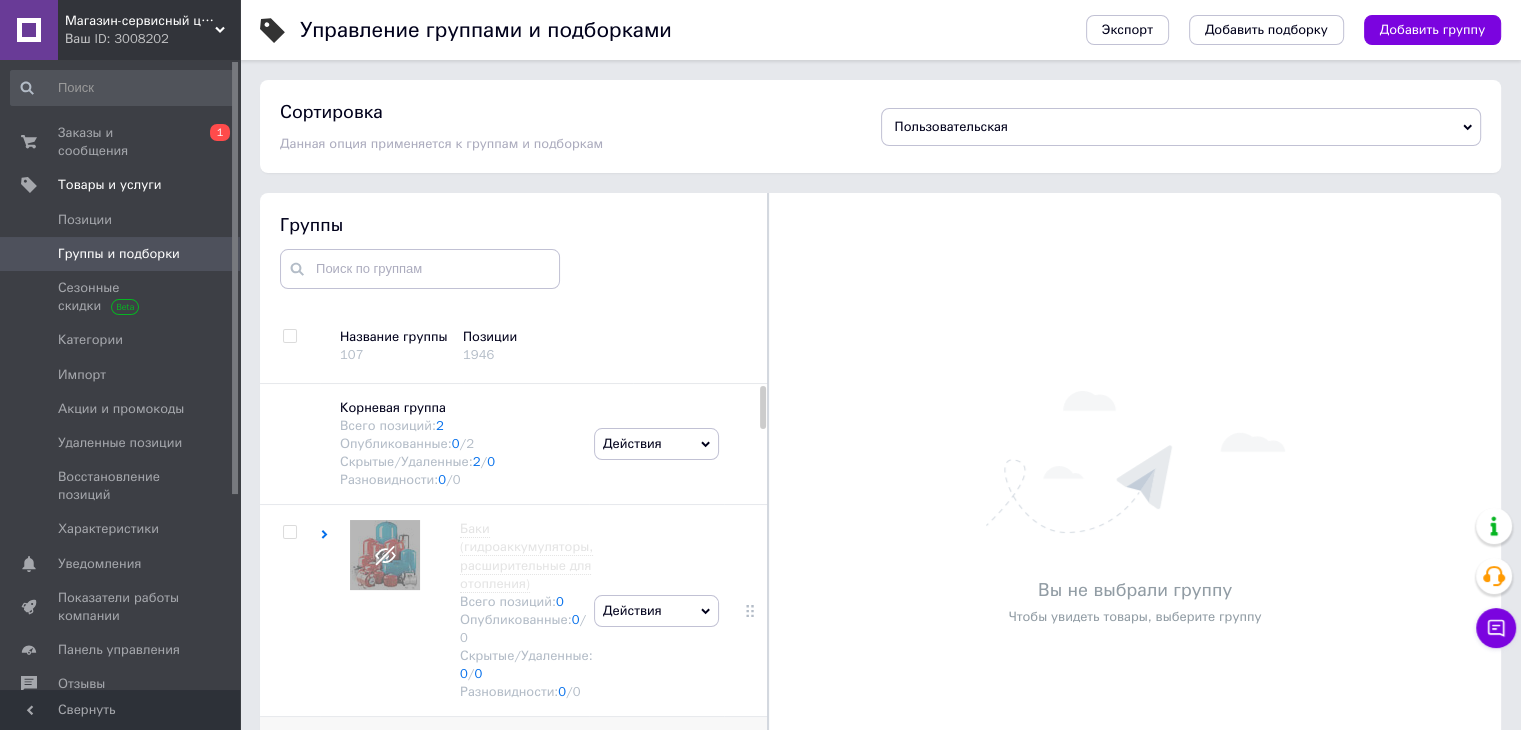 scroll, scrollTop: 73, scrollLeft: 0, axis: vertical 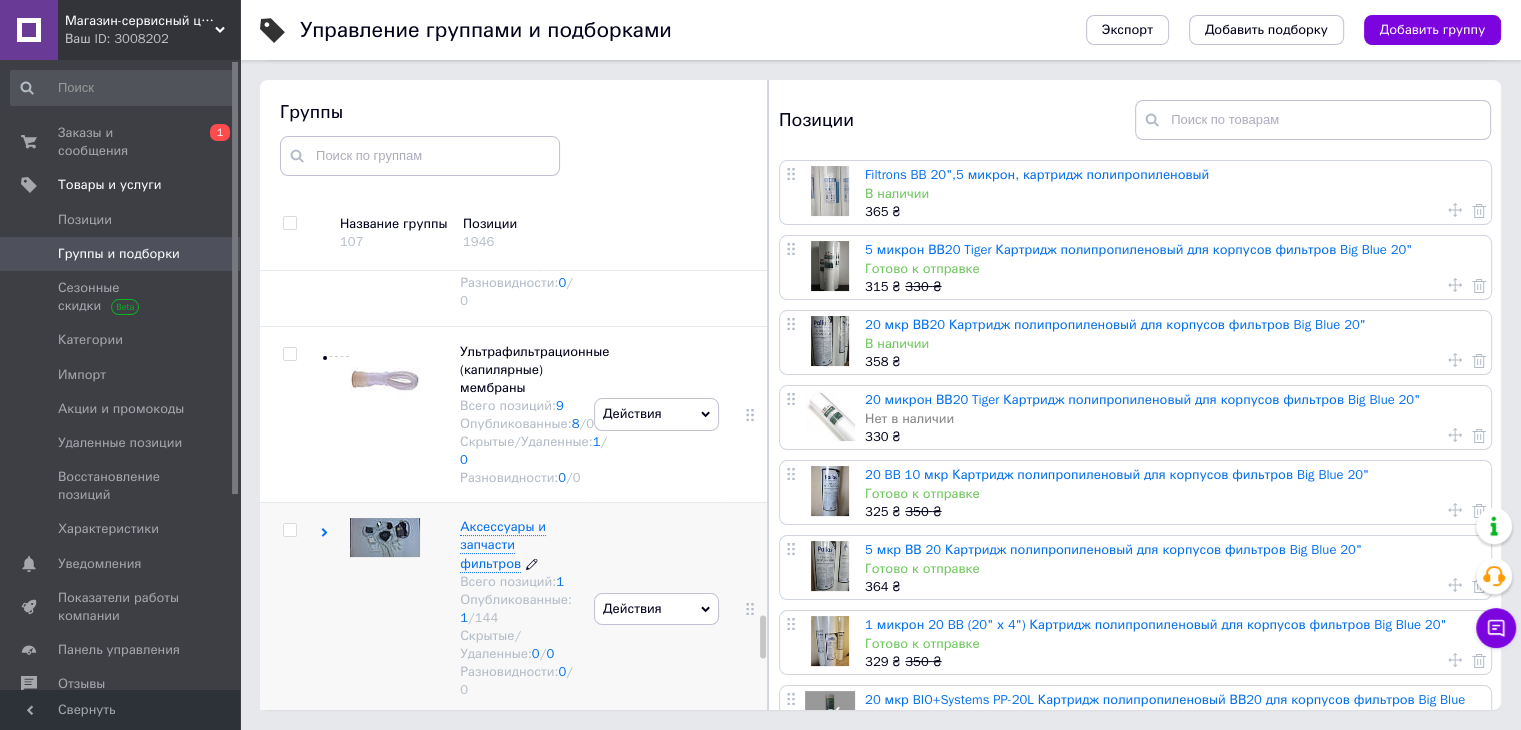 click on "Аксессуары и запчасти фильтров" at bounding box center [503, 544] 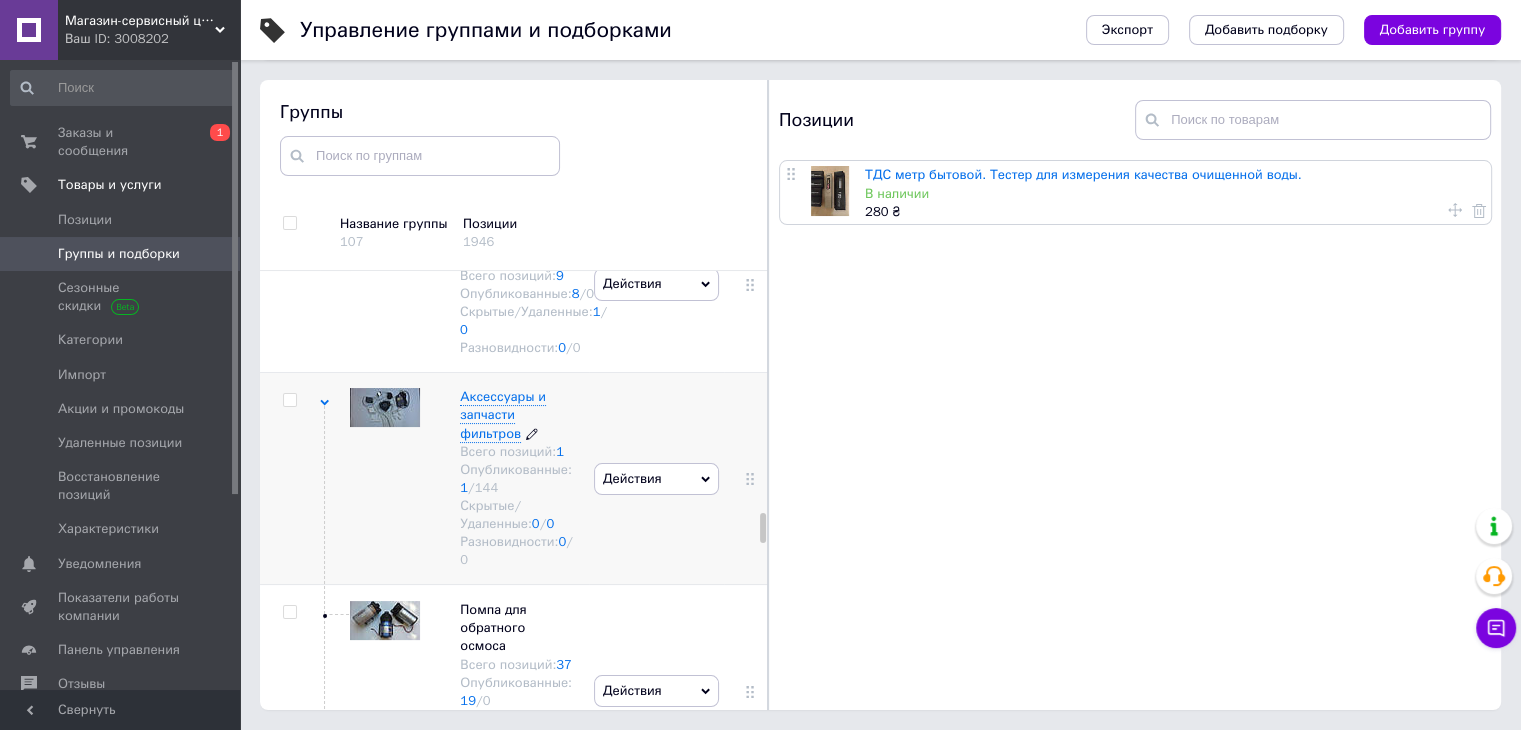 scroll, scrollTop: 3756, scrollLeft: 0, axis: vertical 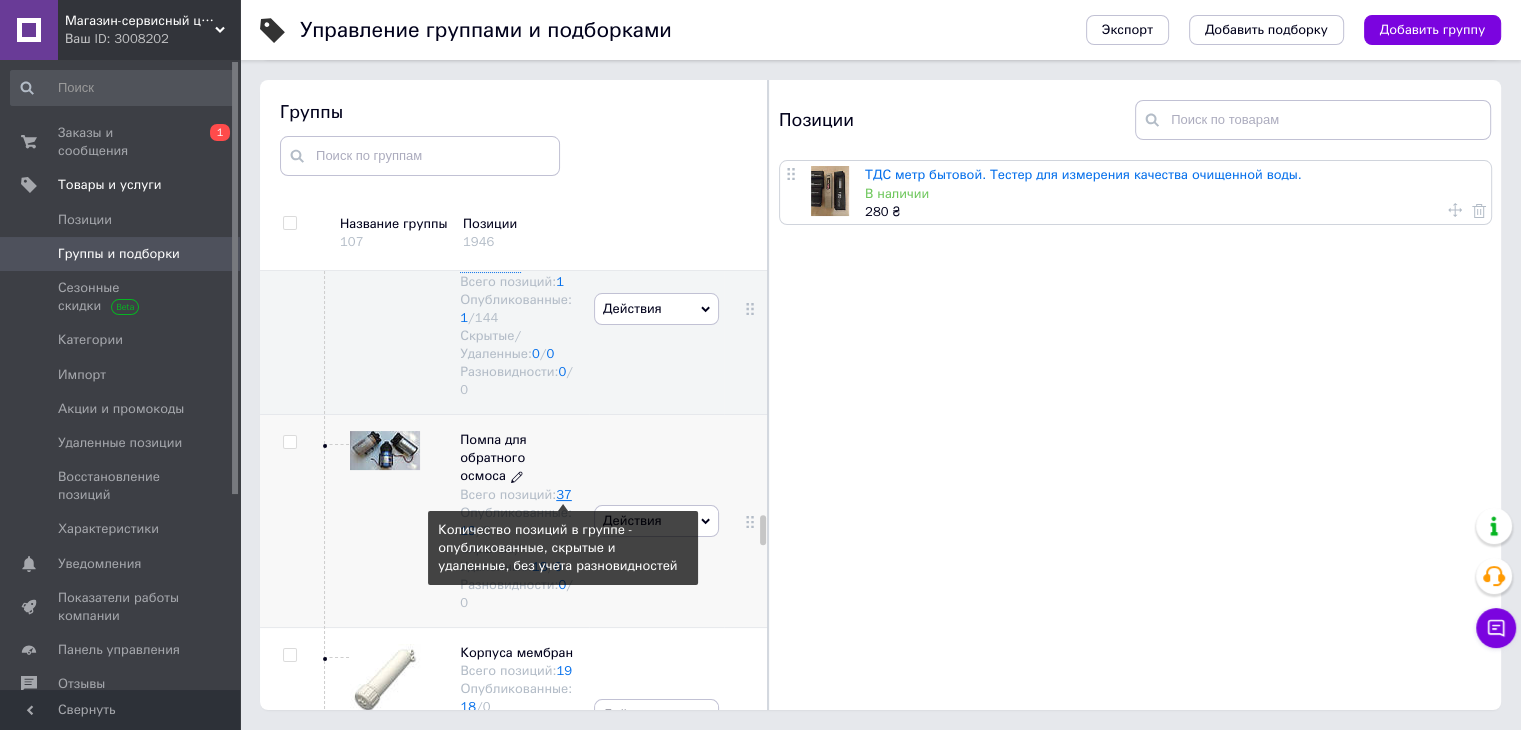 click on "37" at bounding box center [564, 494] 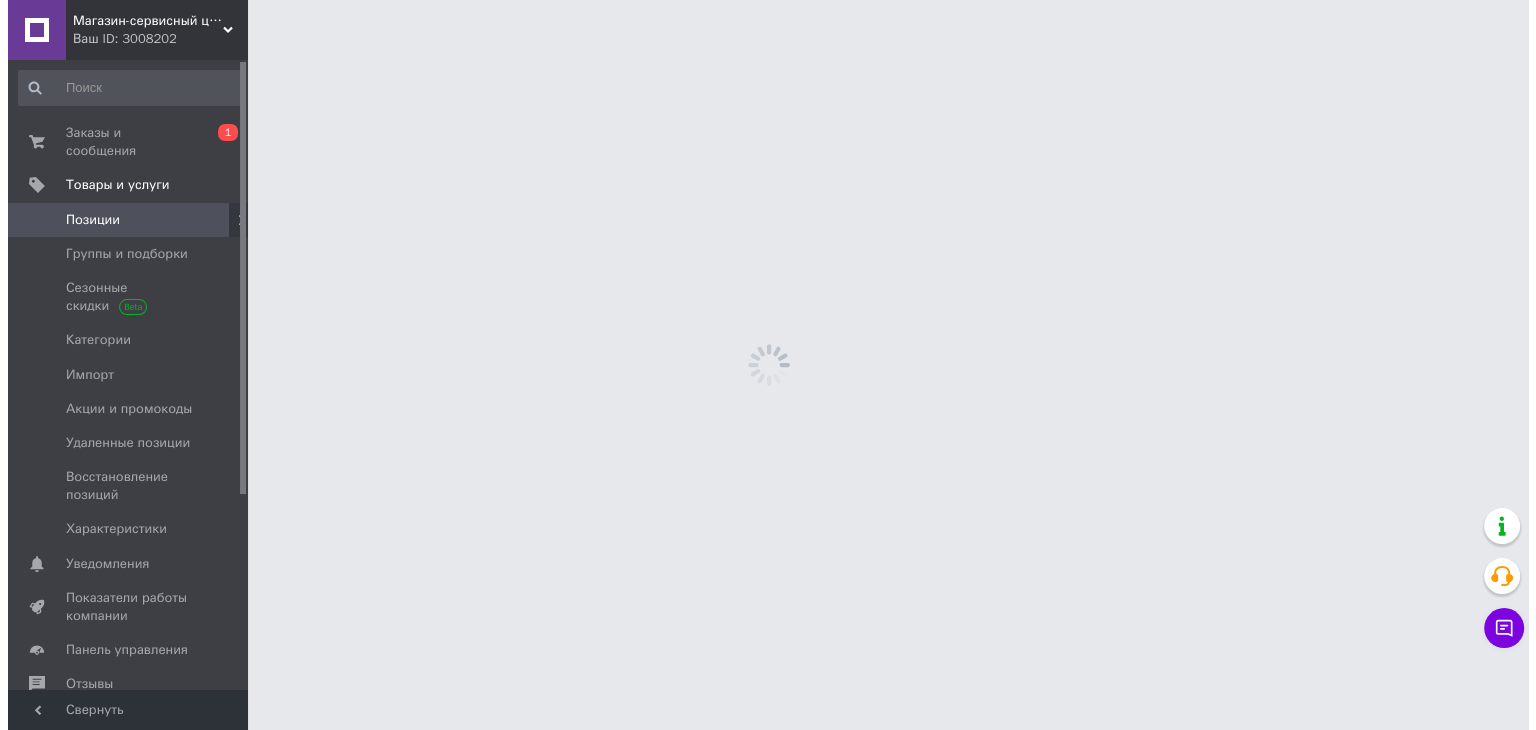scroll, scrollTop: 0, scrollLeft: 0, axis: both 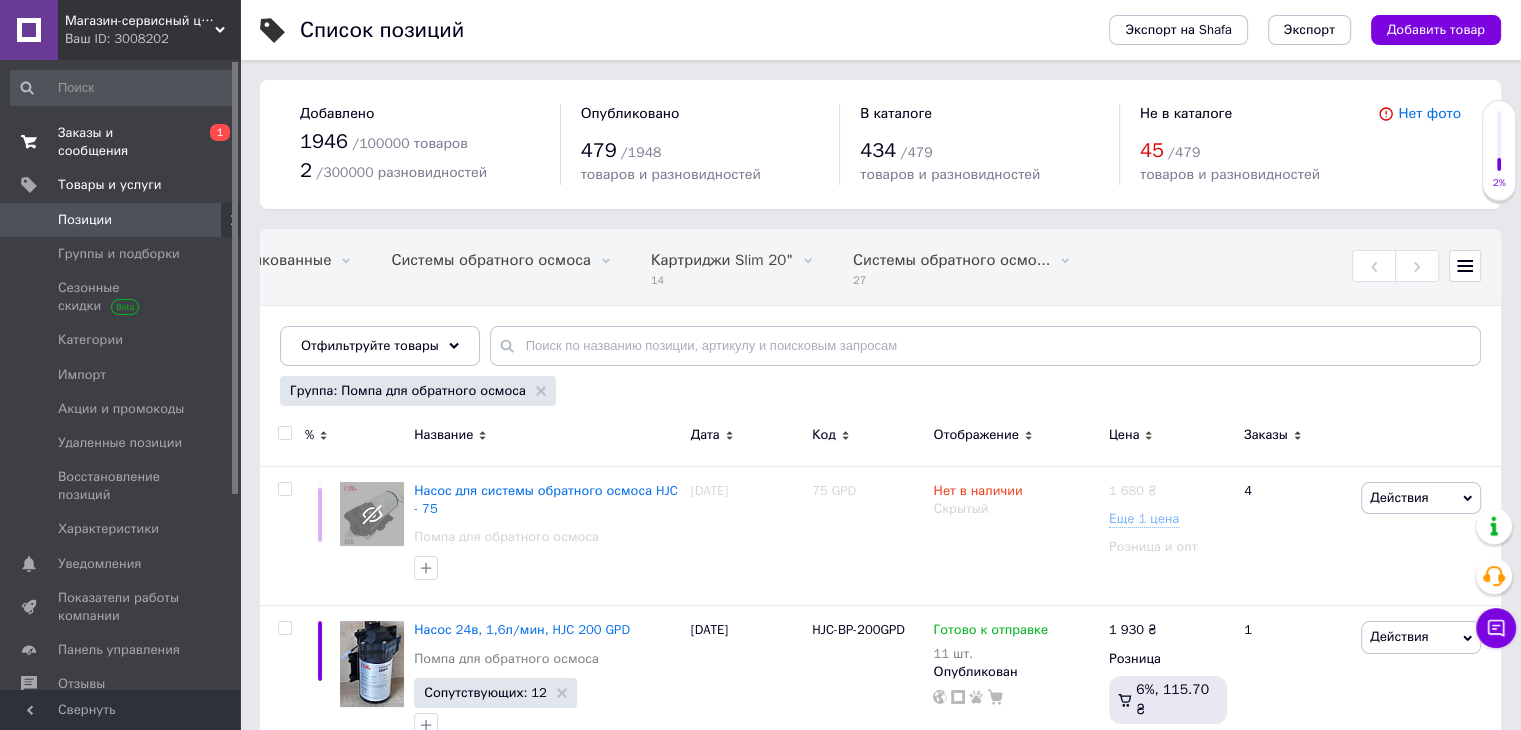 click on "Заказы и сообщения" at bounding box center (121, 142) 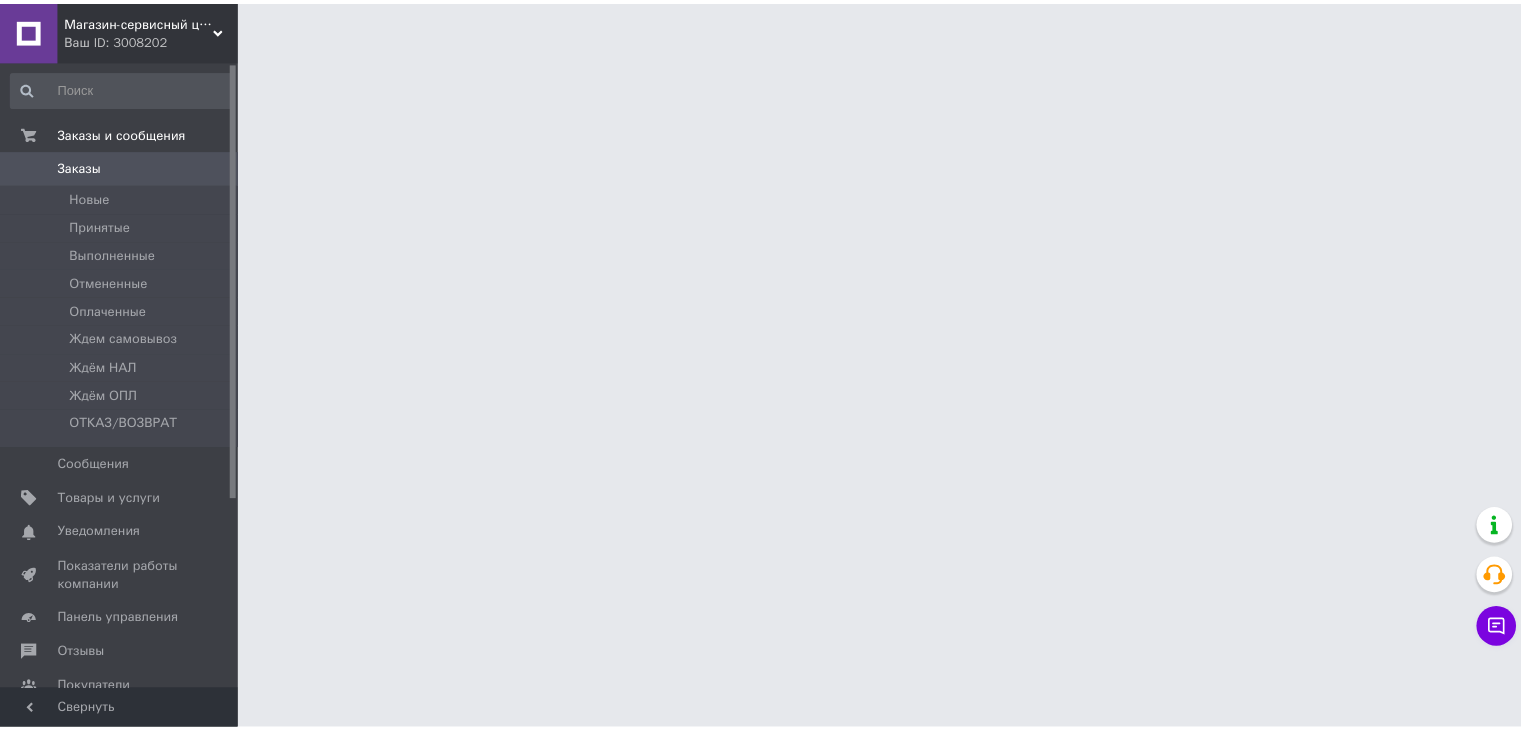 scroll, scrollTop: 0, scrollLeft: 0, axis: both 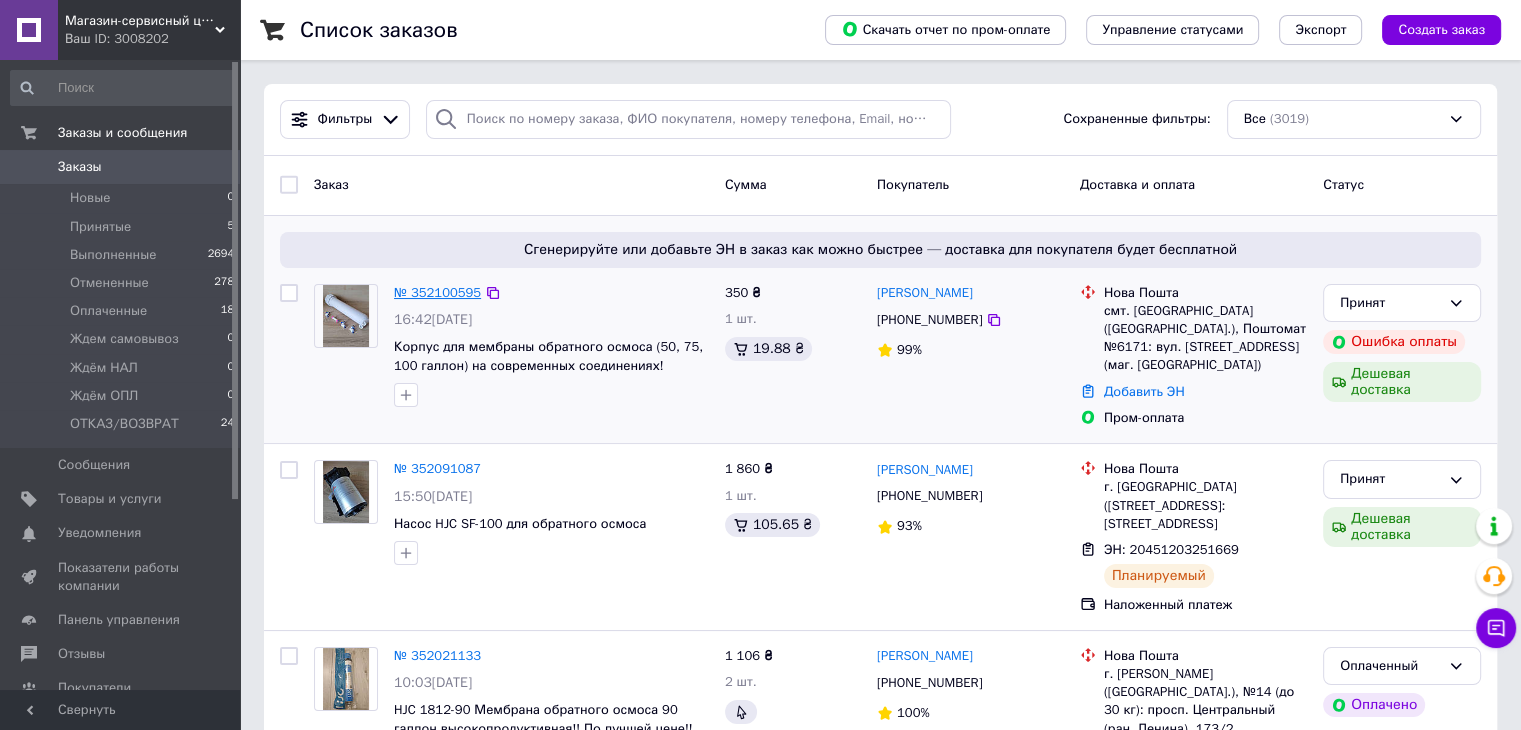 click on "№ 352100595" at bounding box center (437, 292) 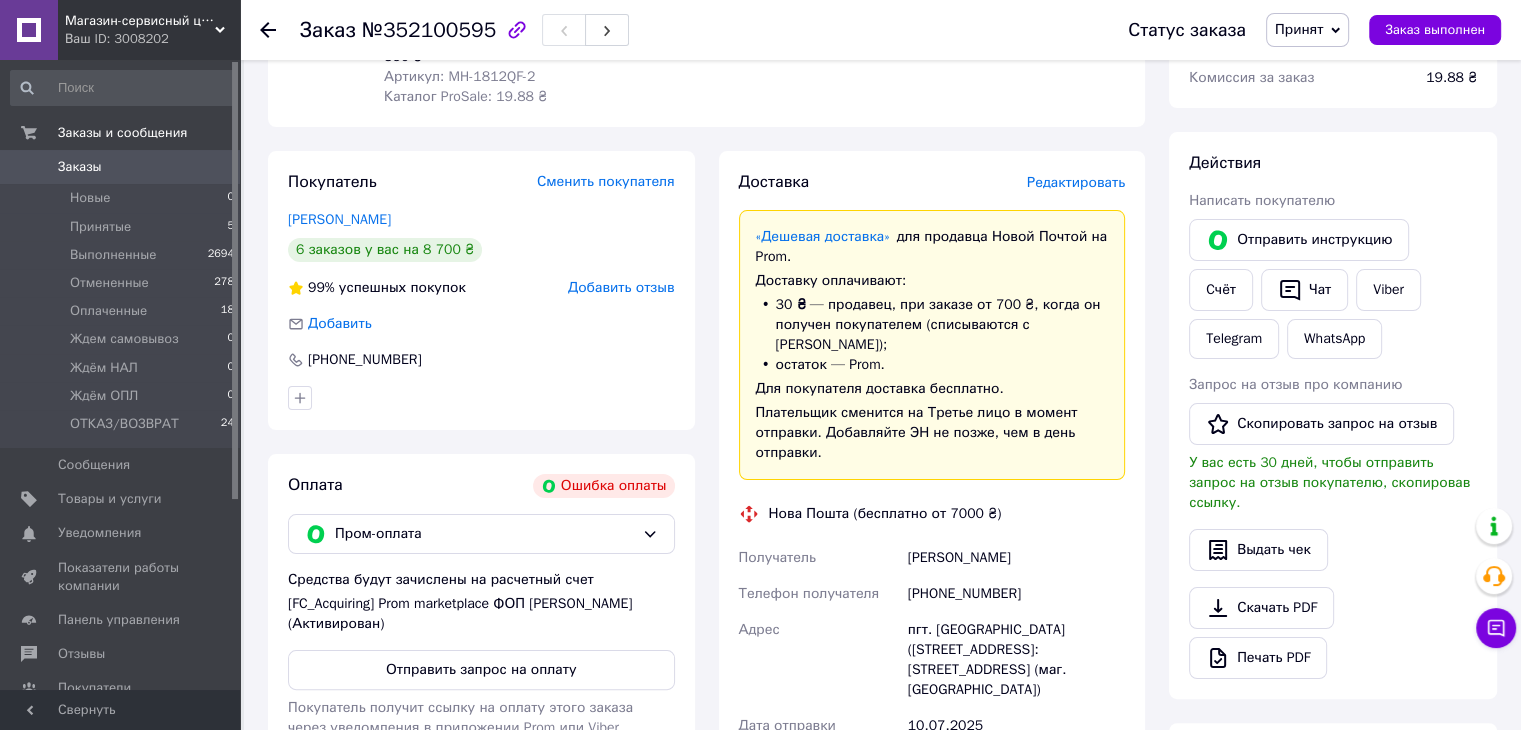 scroll, scrollTop: 258, scrollLeft: 0, axis: vertical 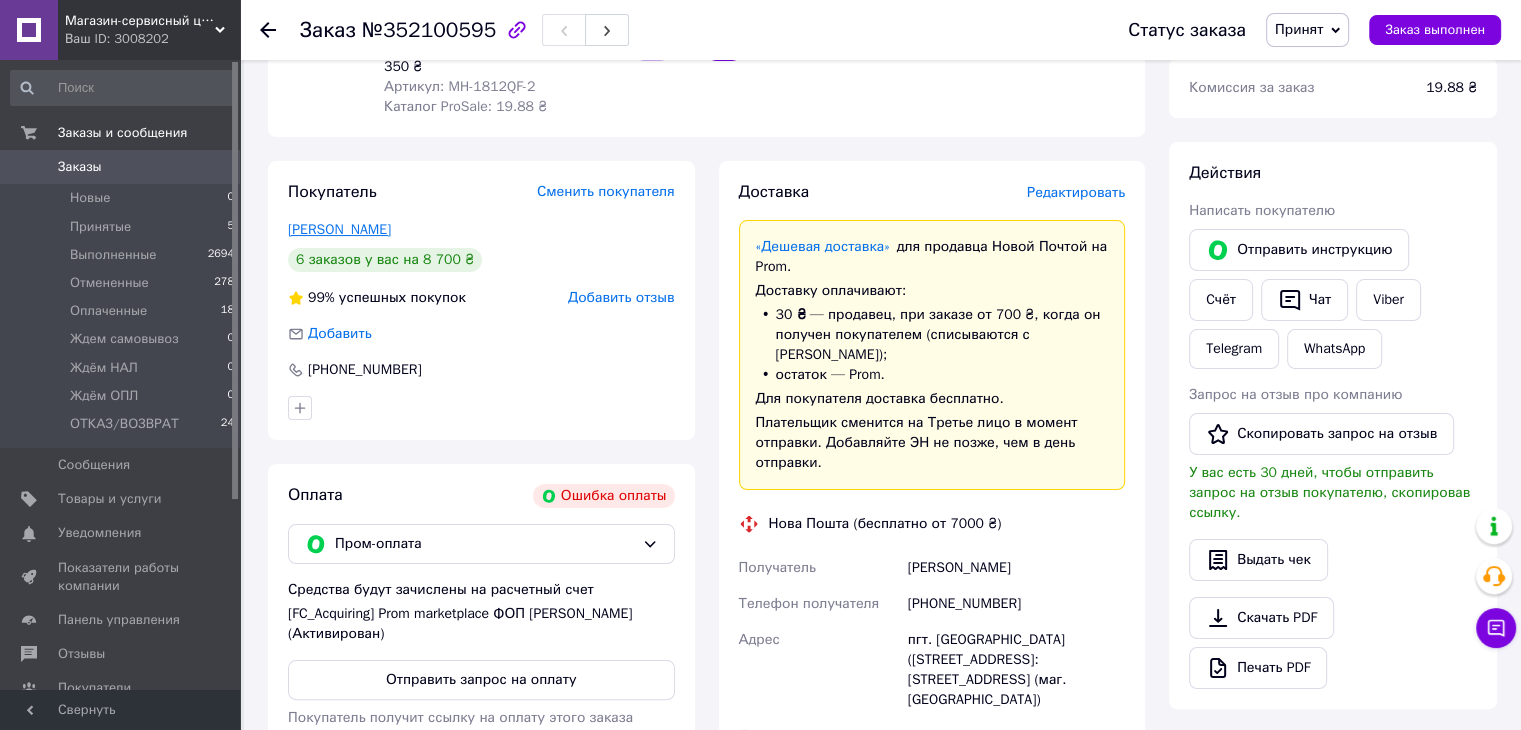 click on "[PERSON_NAME]" at bounding box center [339, 229] 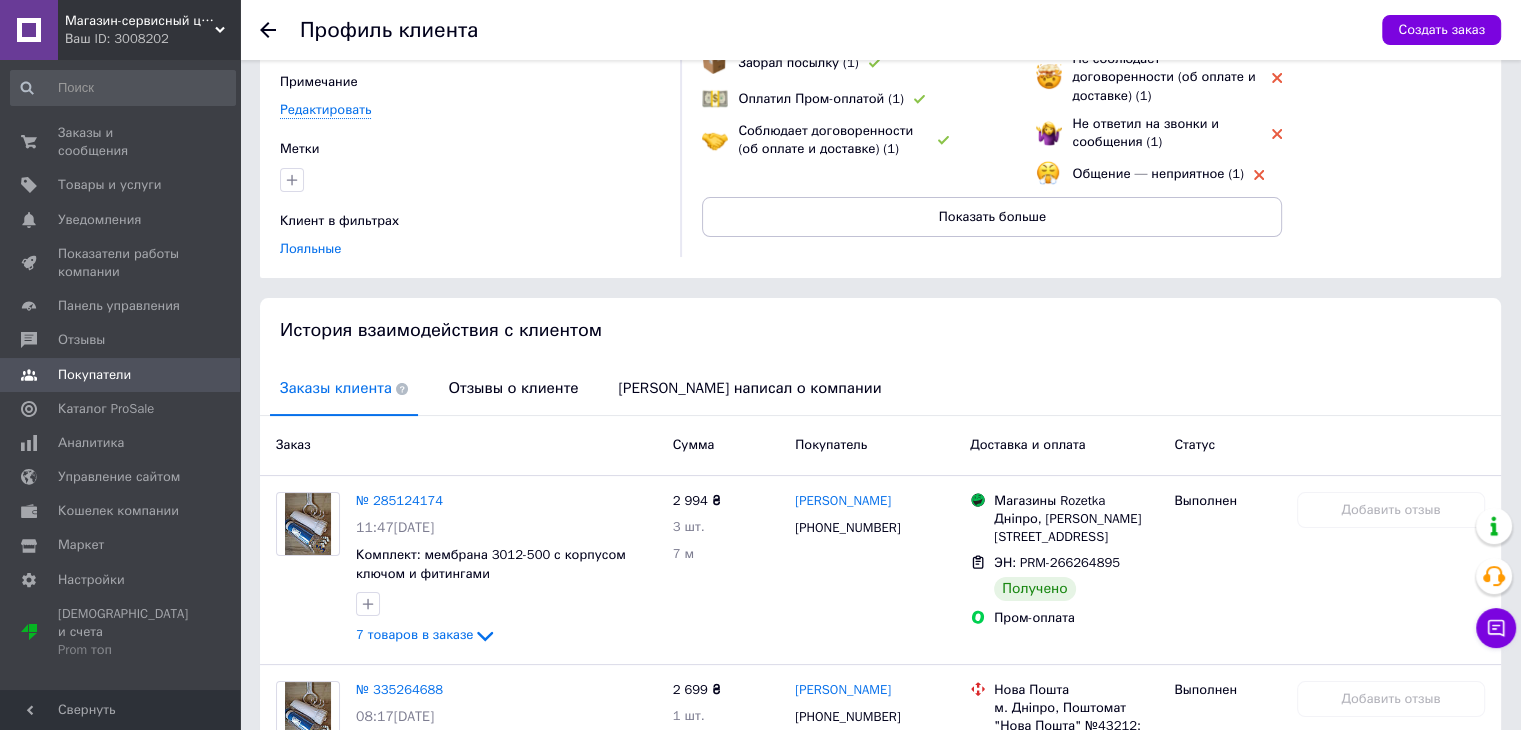 scroll, scrollTop: 32, scrollLeft: 0, axis: vertical 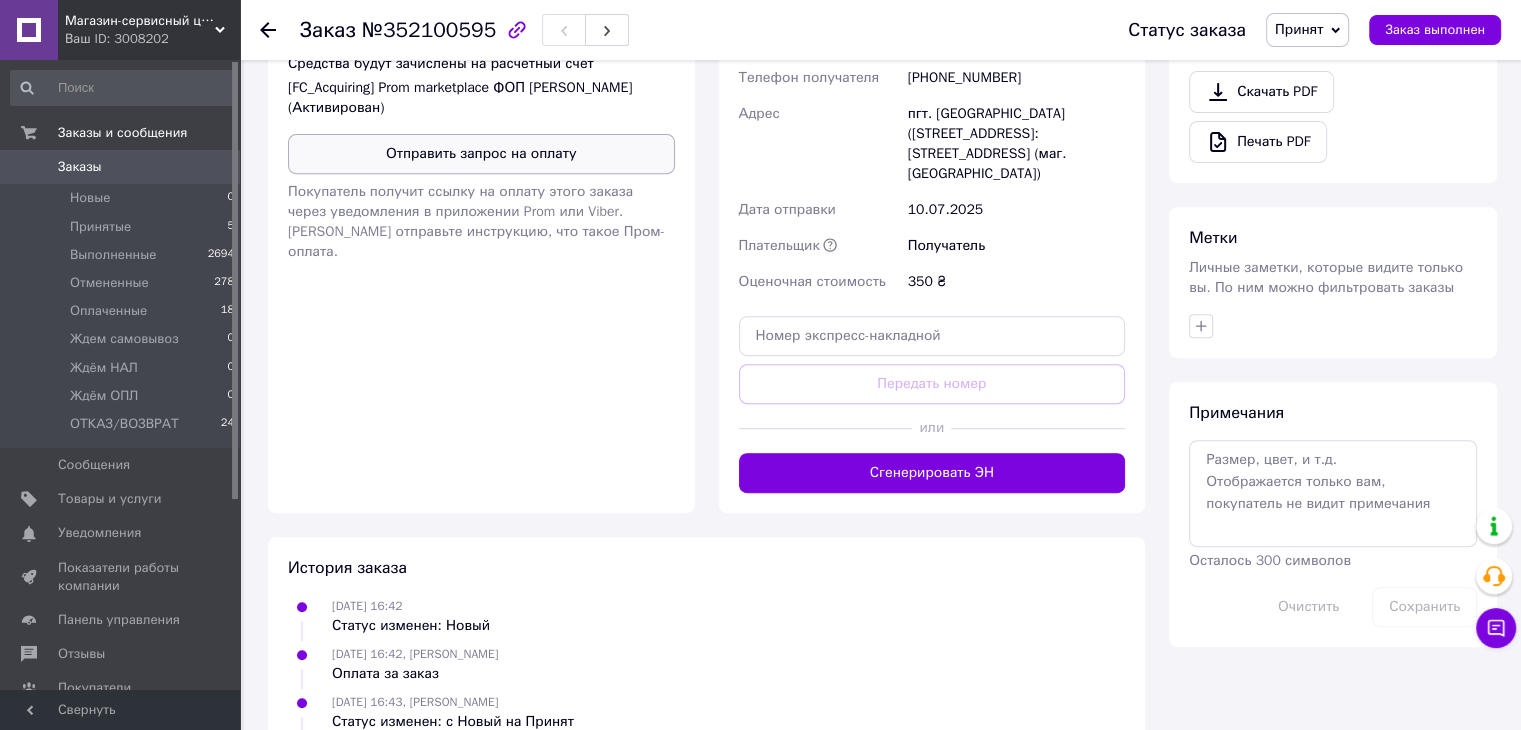 click on "Отправить запрос на оплату" at bounding box center (481, 154) 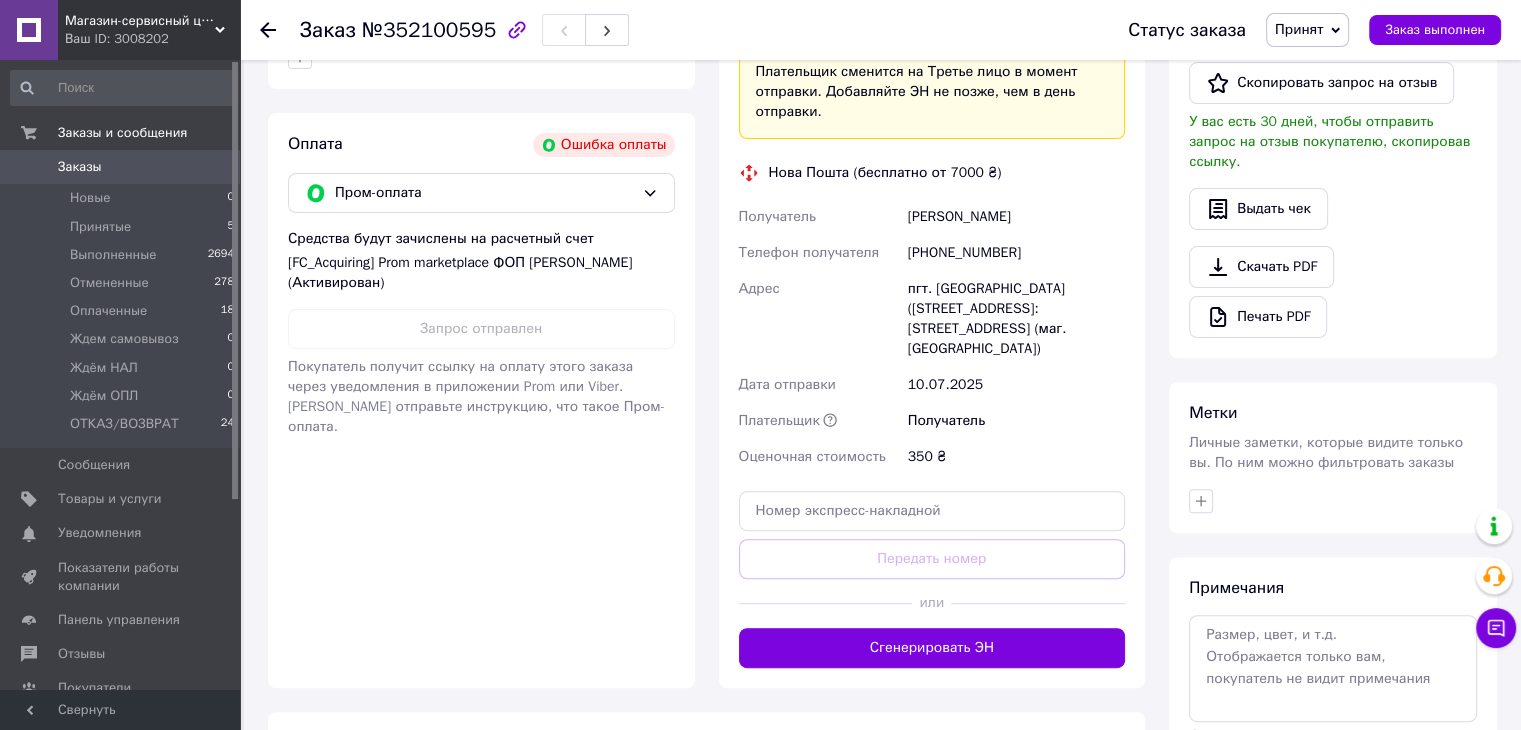 scroll, scrollTop: 358, scrollLeft: 0, axis: vertical 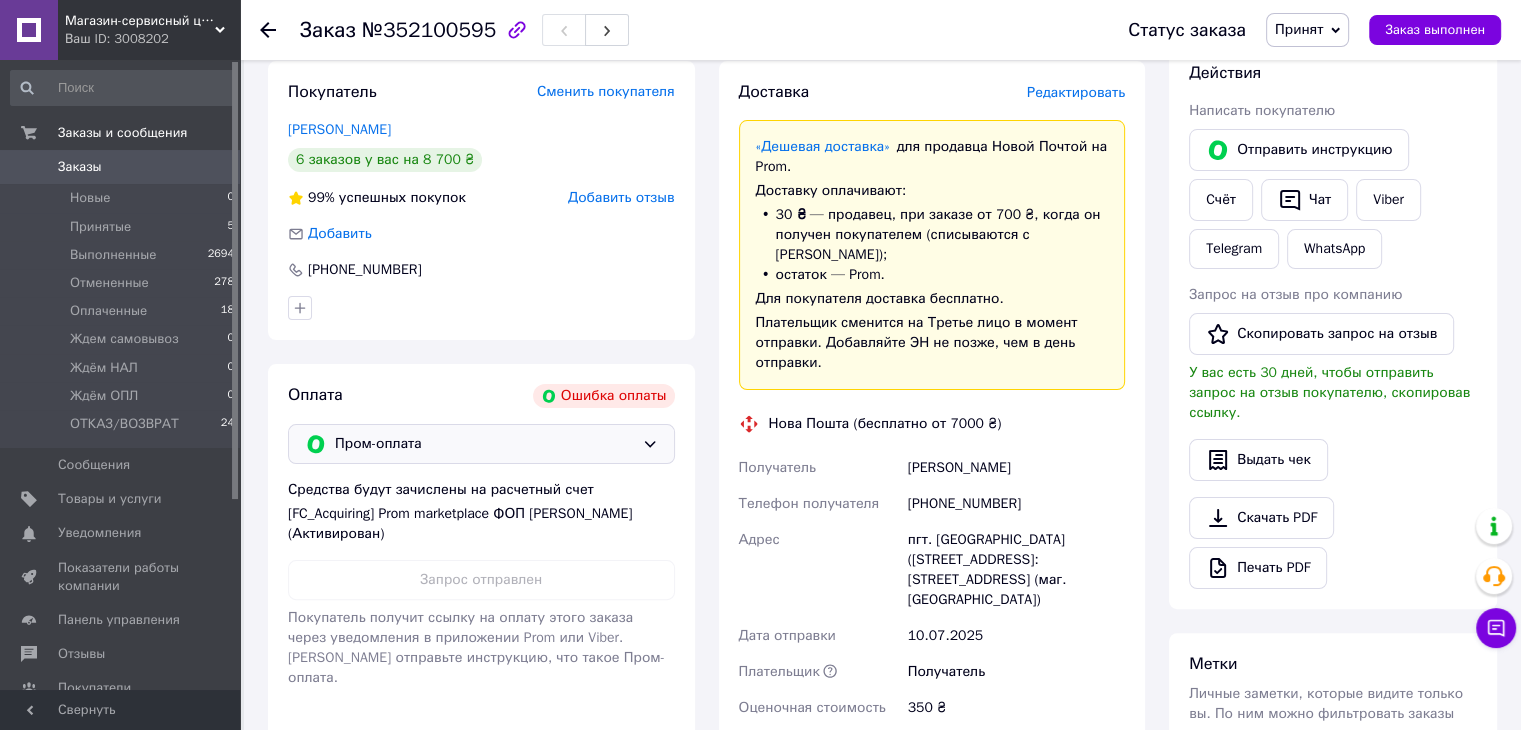 click on "Пром-оплата" at bounding box center (484, 444) 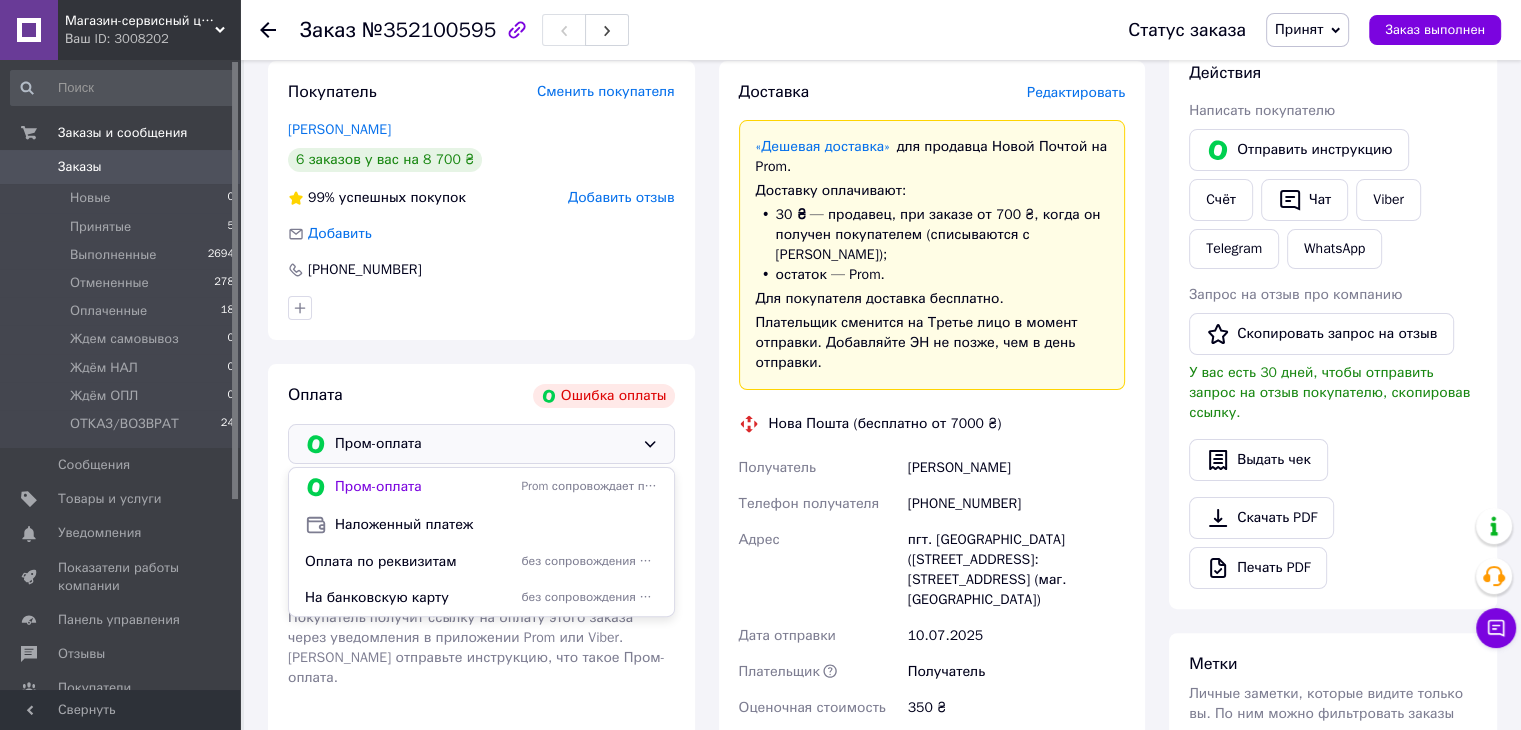 click on "Пром-оплата" at bounding box center [484, 444] 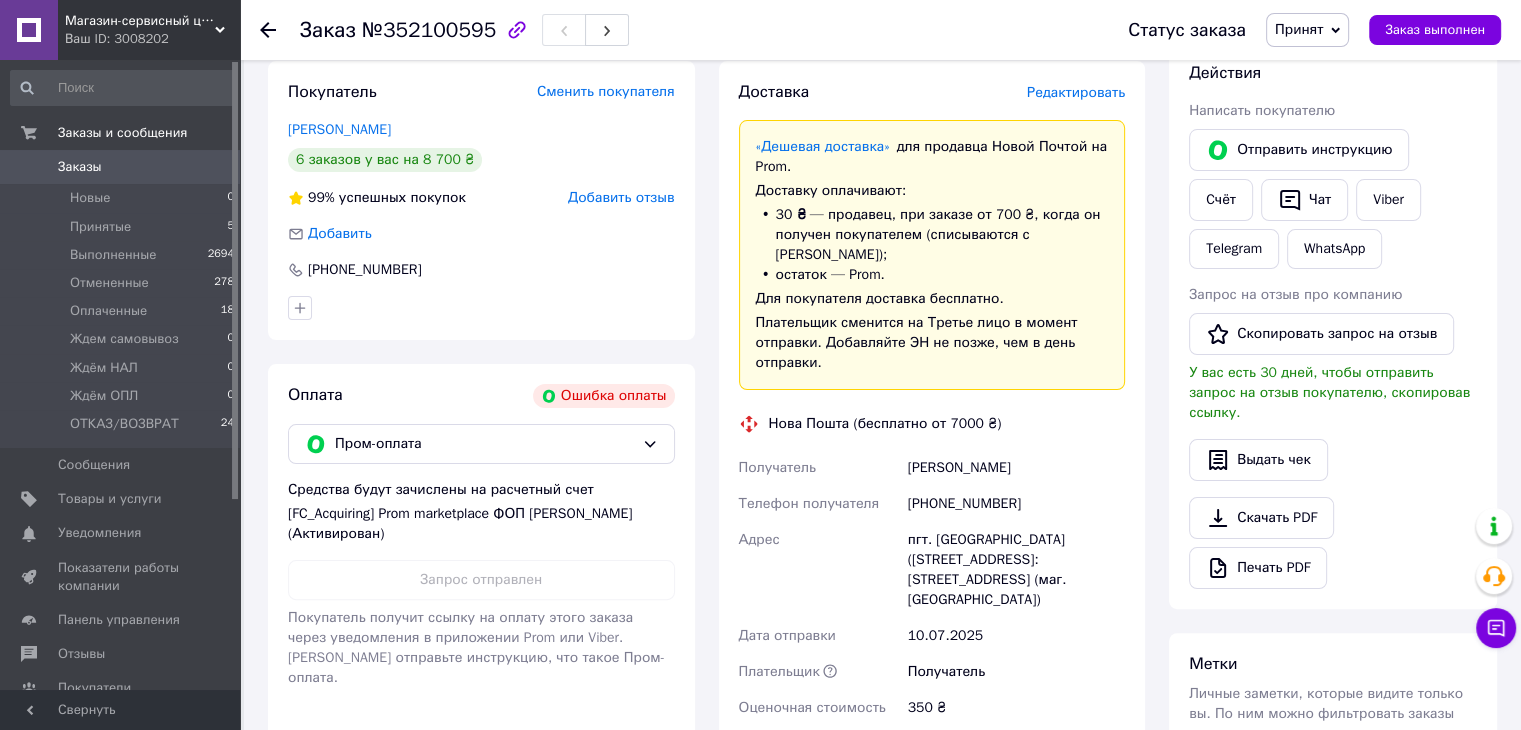 scroll, scrollTop: 458, scrollLeft: 0, axis: vertical 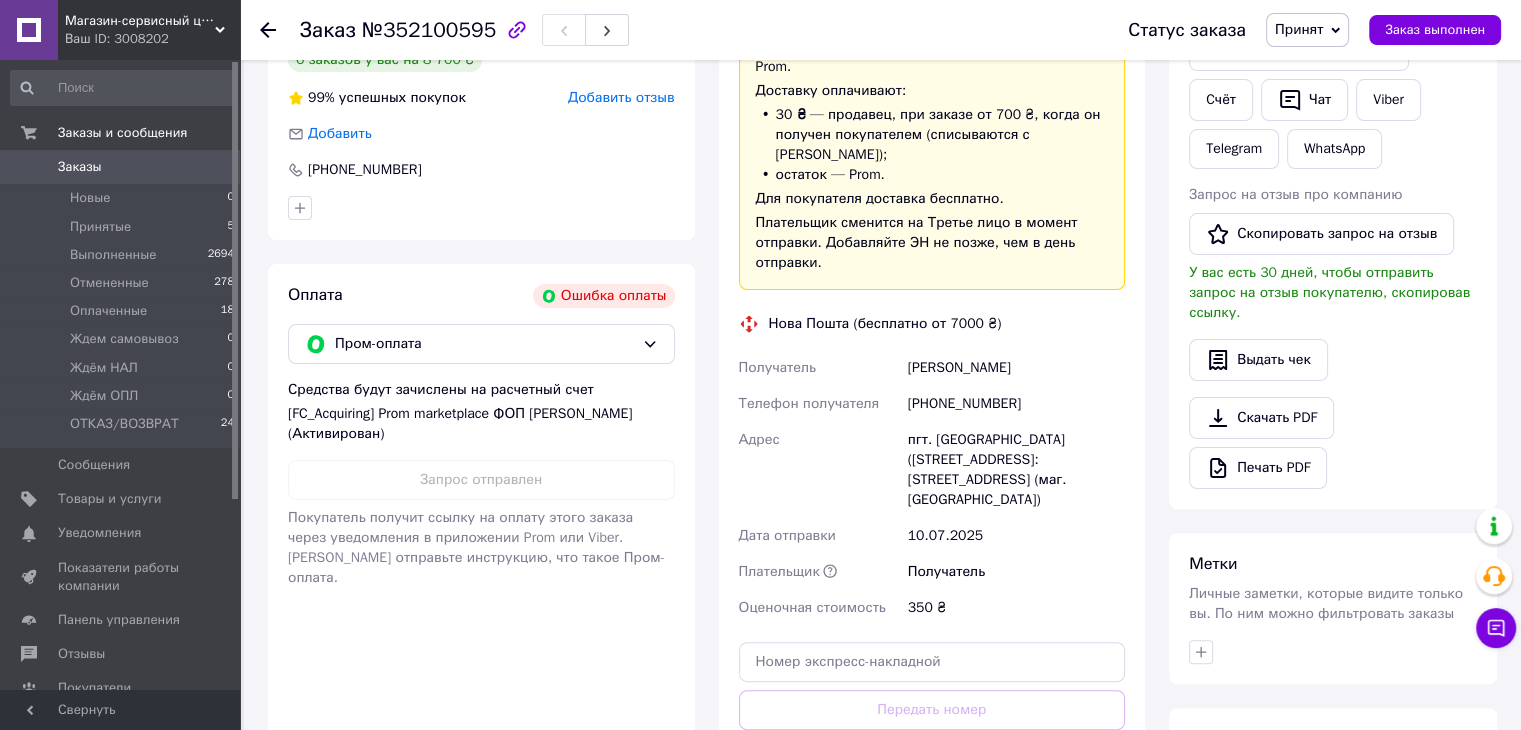 click on "Заказы" at bounding box center (80, 167) 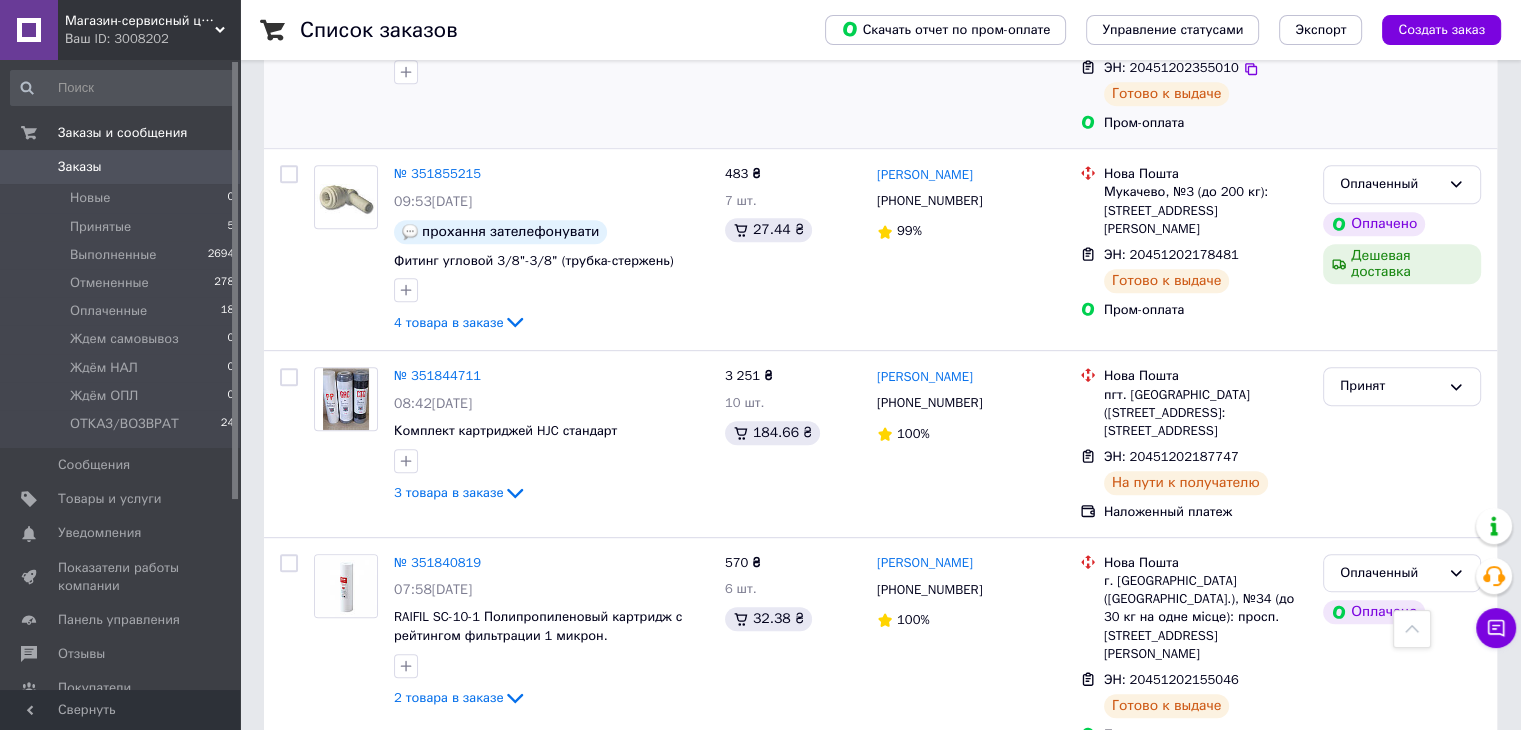 scroll, scrollTop: 1000, scrollLeft: 0, axis: vertical 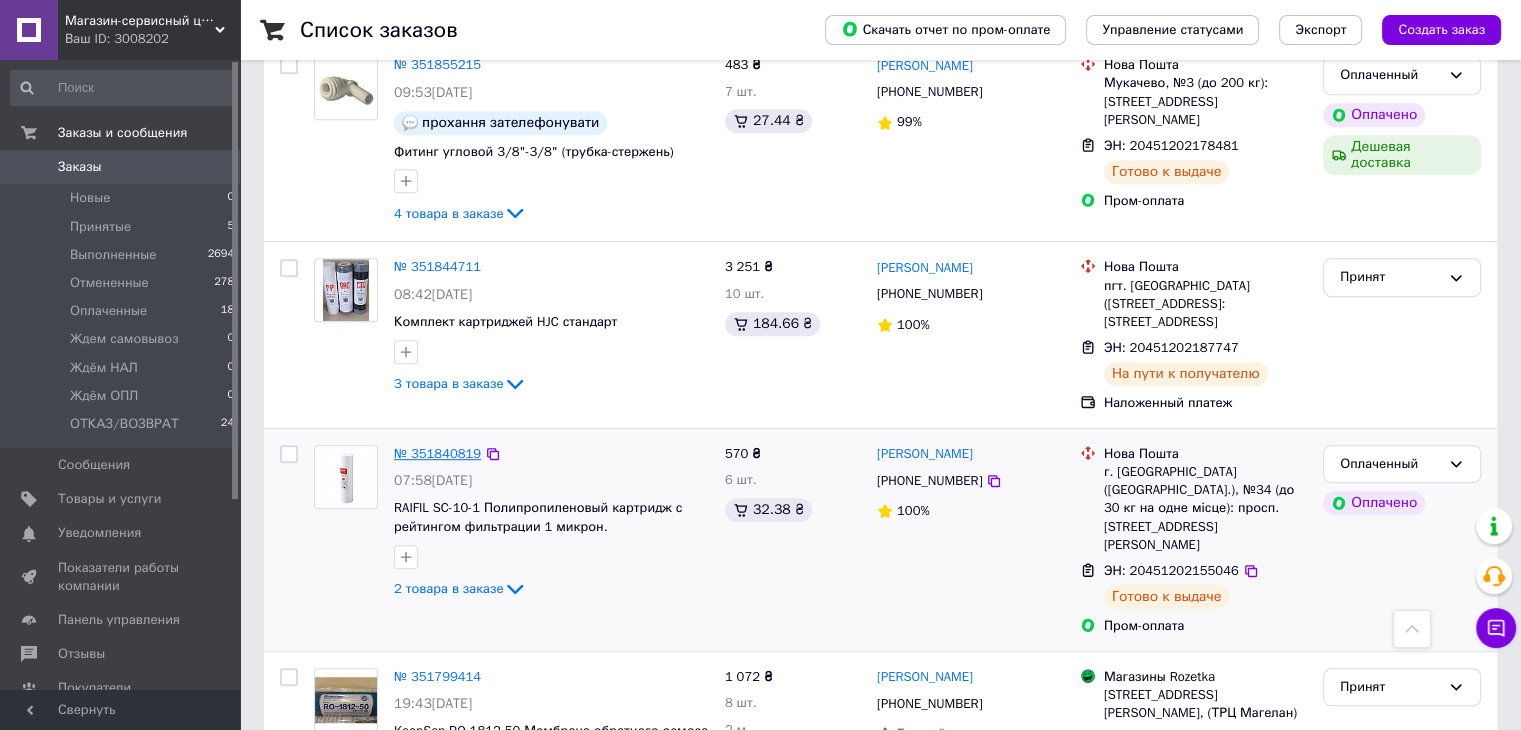 click on "№ 351840819" at bounding box center [437, 453] 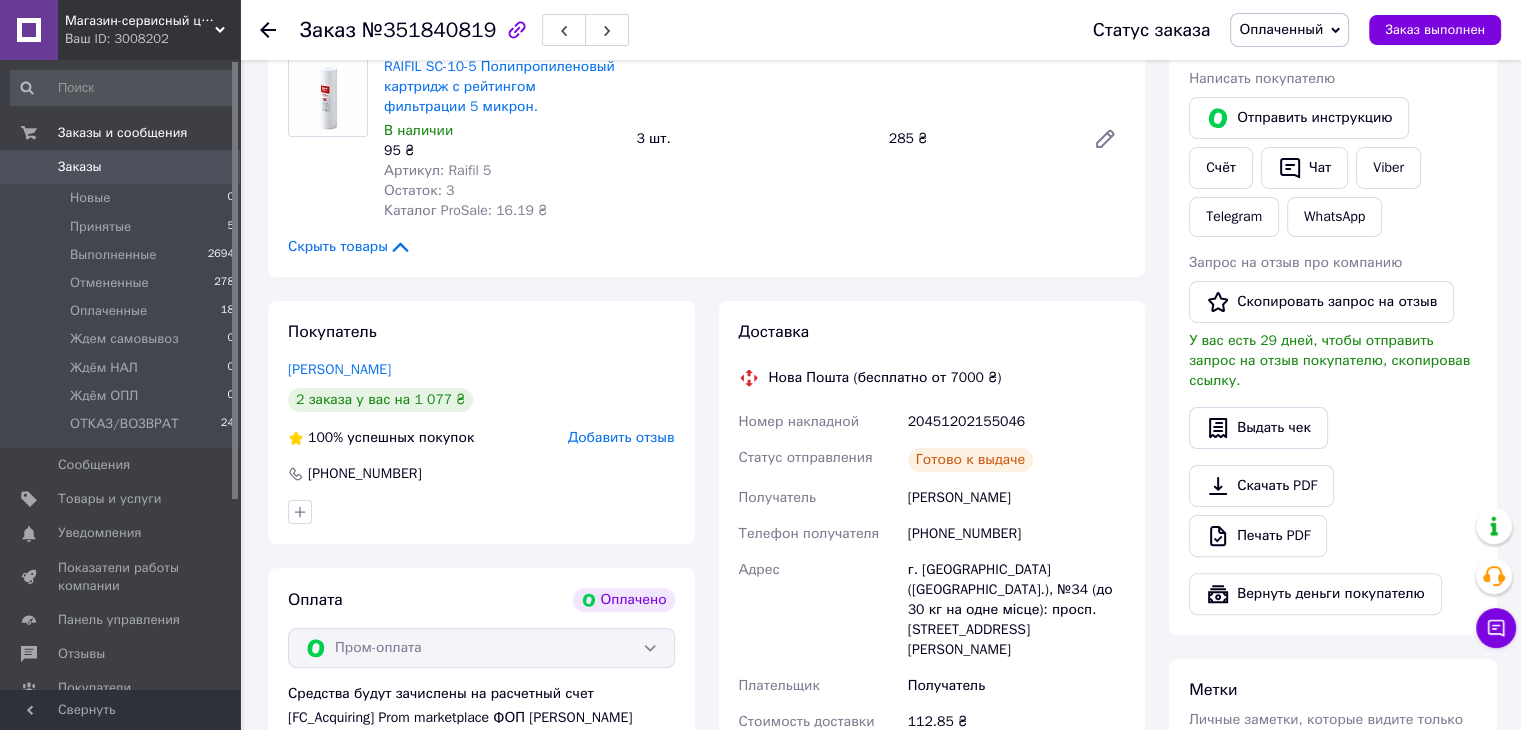 scroll, scrollTop: 414, scrollLeft: 0, axis: vertical 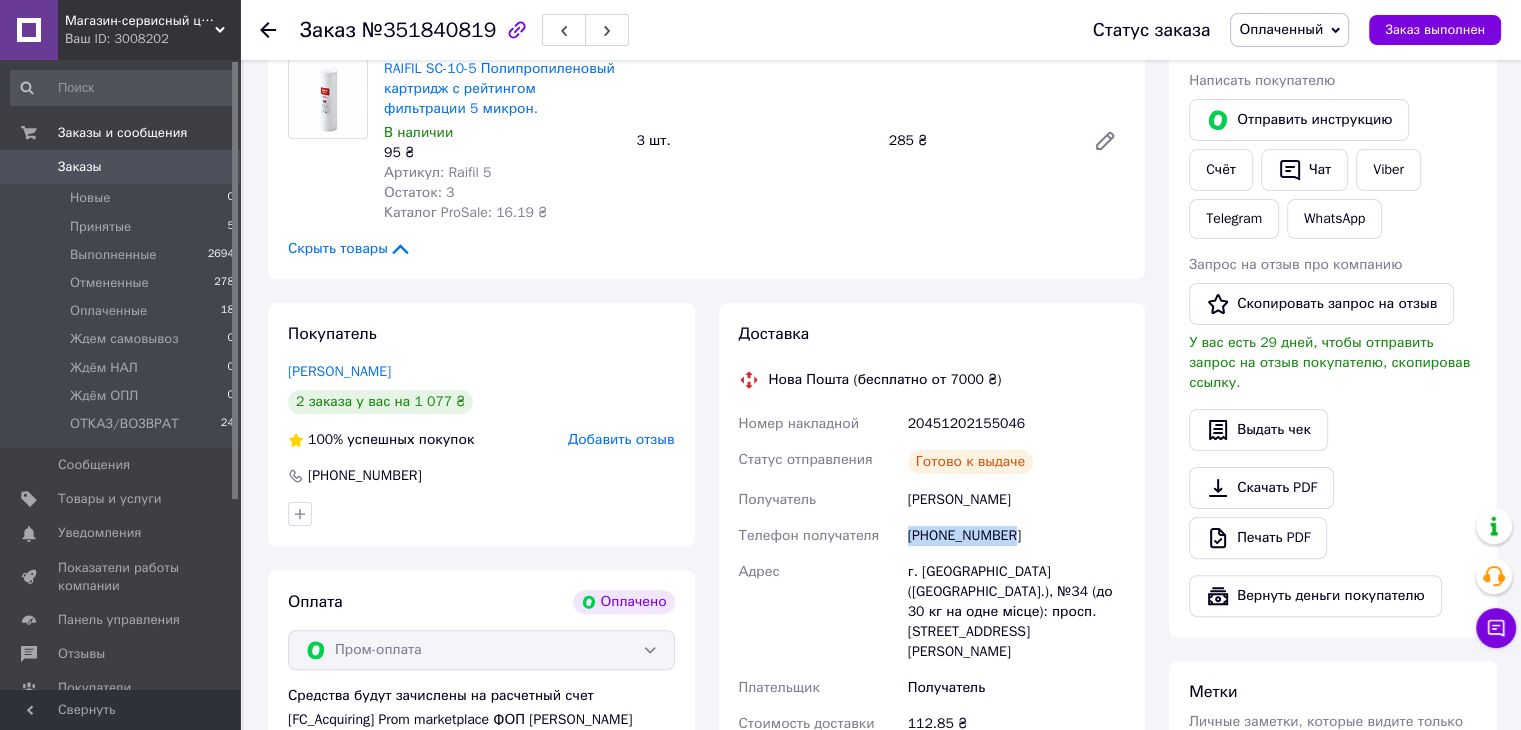 drag, startPoint x: 1008, startPoint y: 538, endPoint x: 908, endPoint y: 535, distance: 100.04499 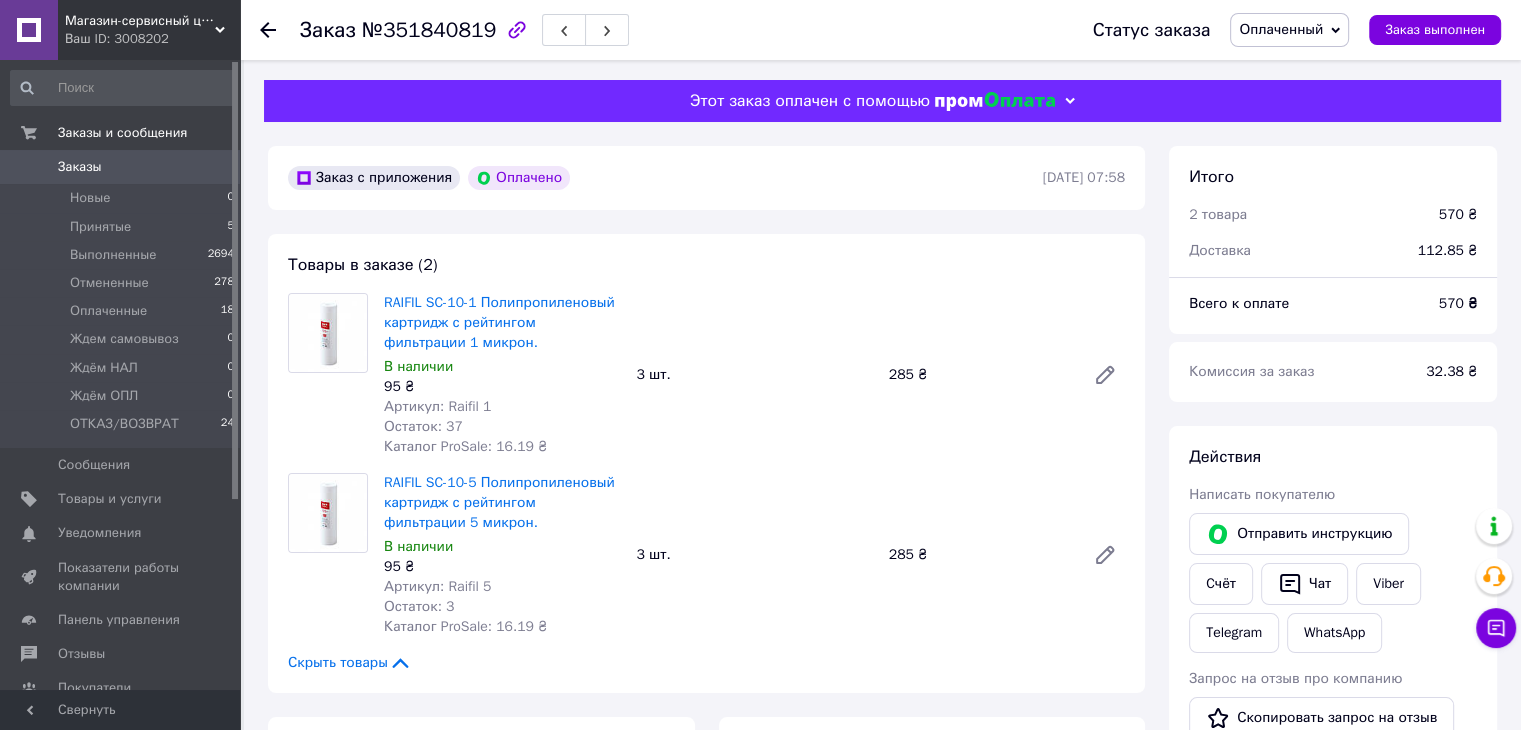 scroll, scrollTop: 0, scrollLeft: 0, axis: both 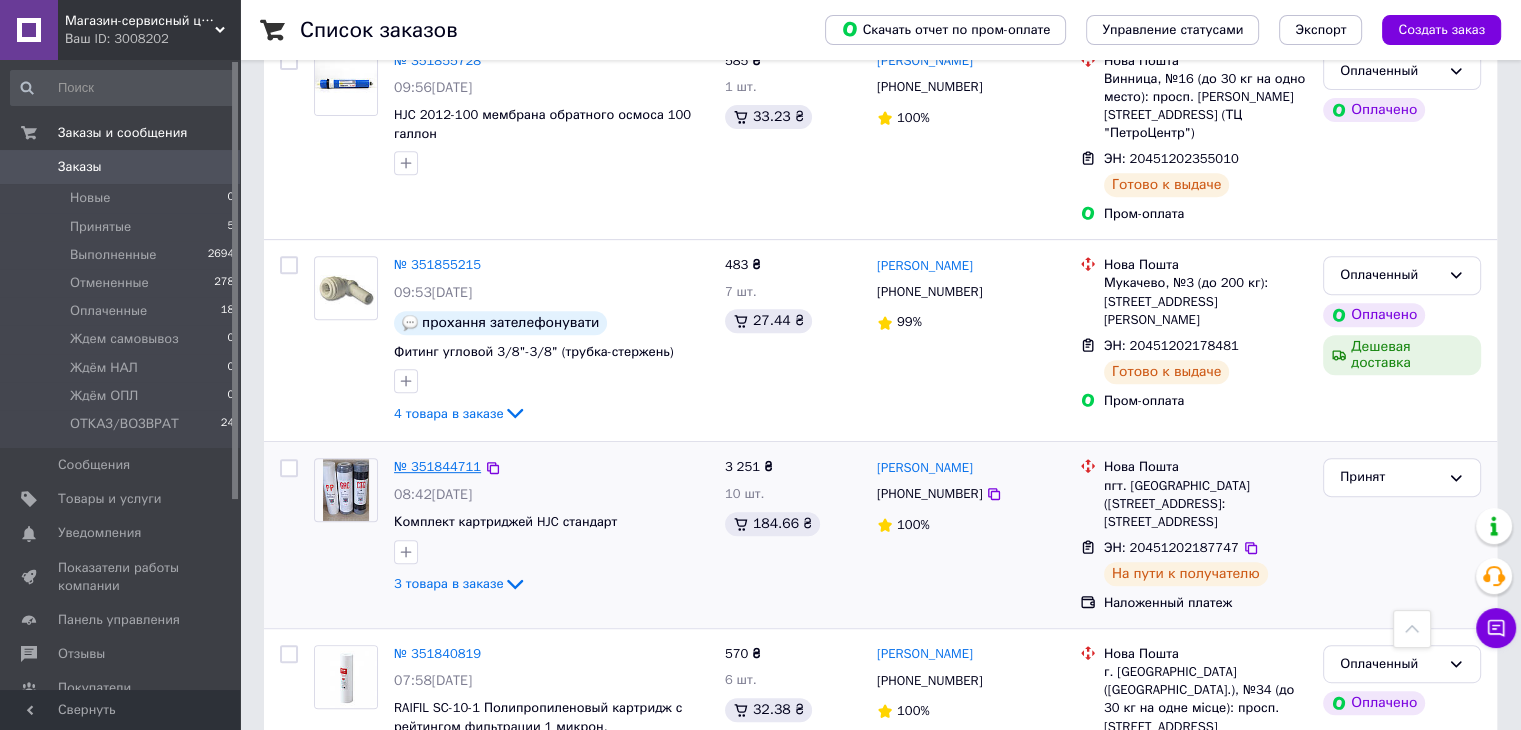 click on "№ 351844711" at bounding box center [437, 466] 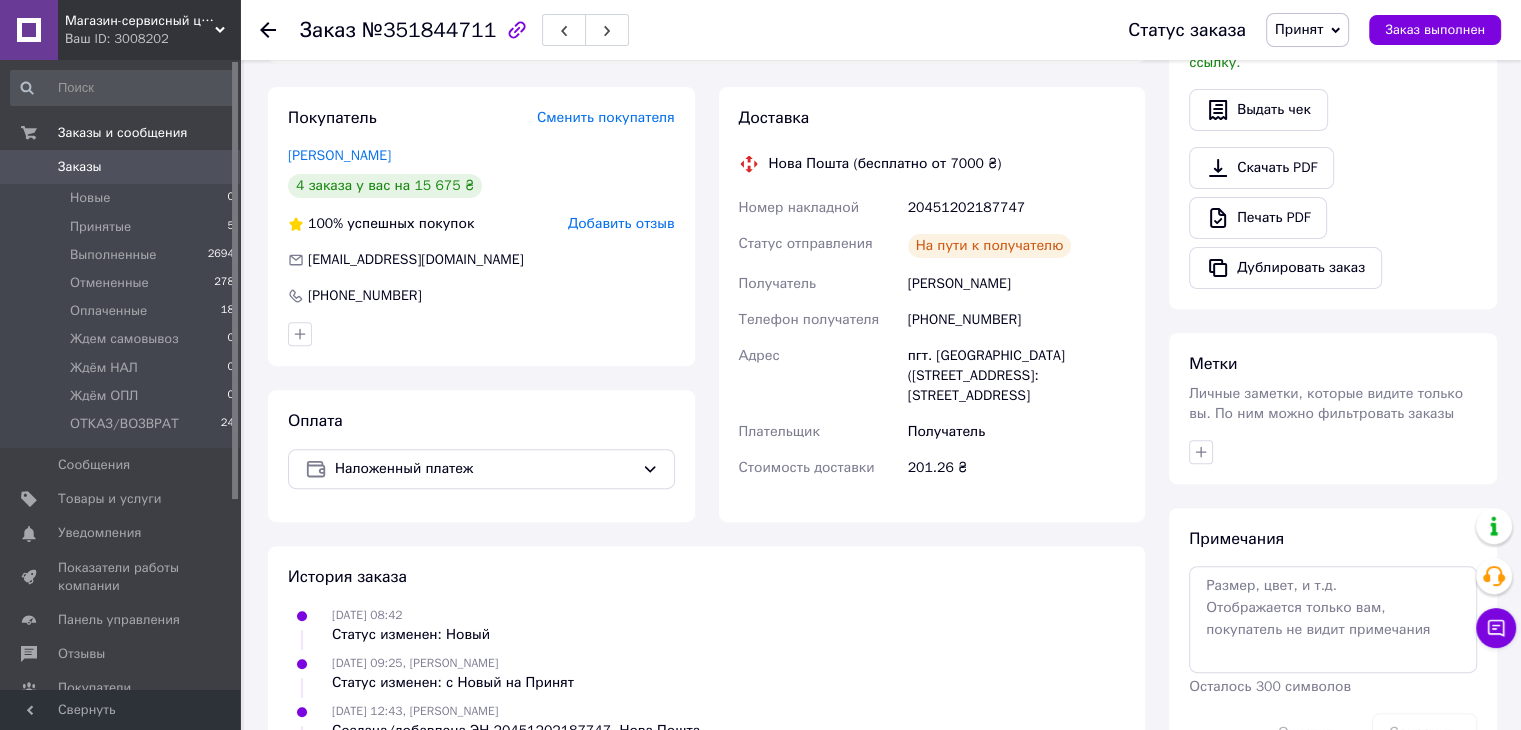 scroll, scrollTop: 700, scrollLeft: 0, axis: vertical 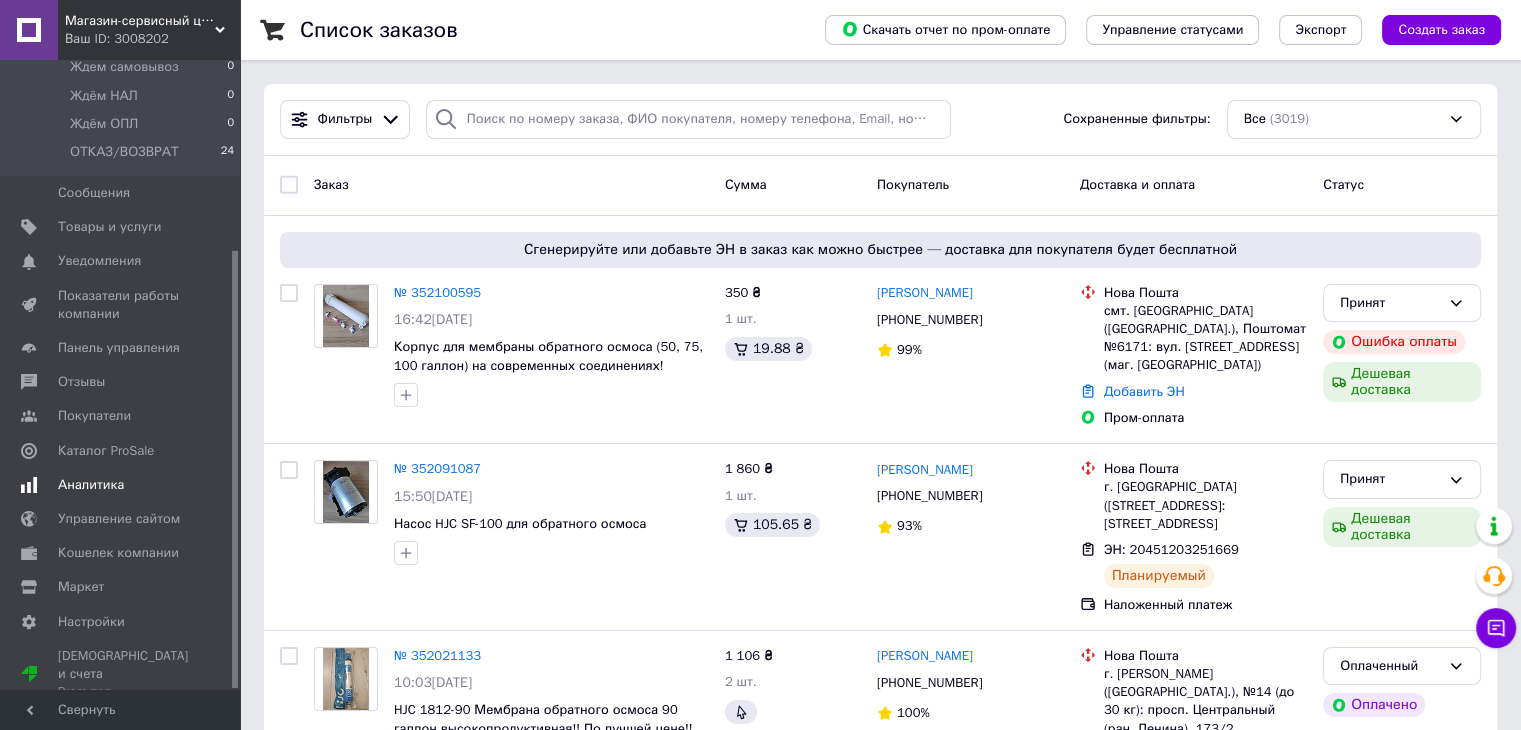 click on "Аналитика" at bounding box center (91, 485) 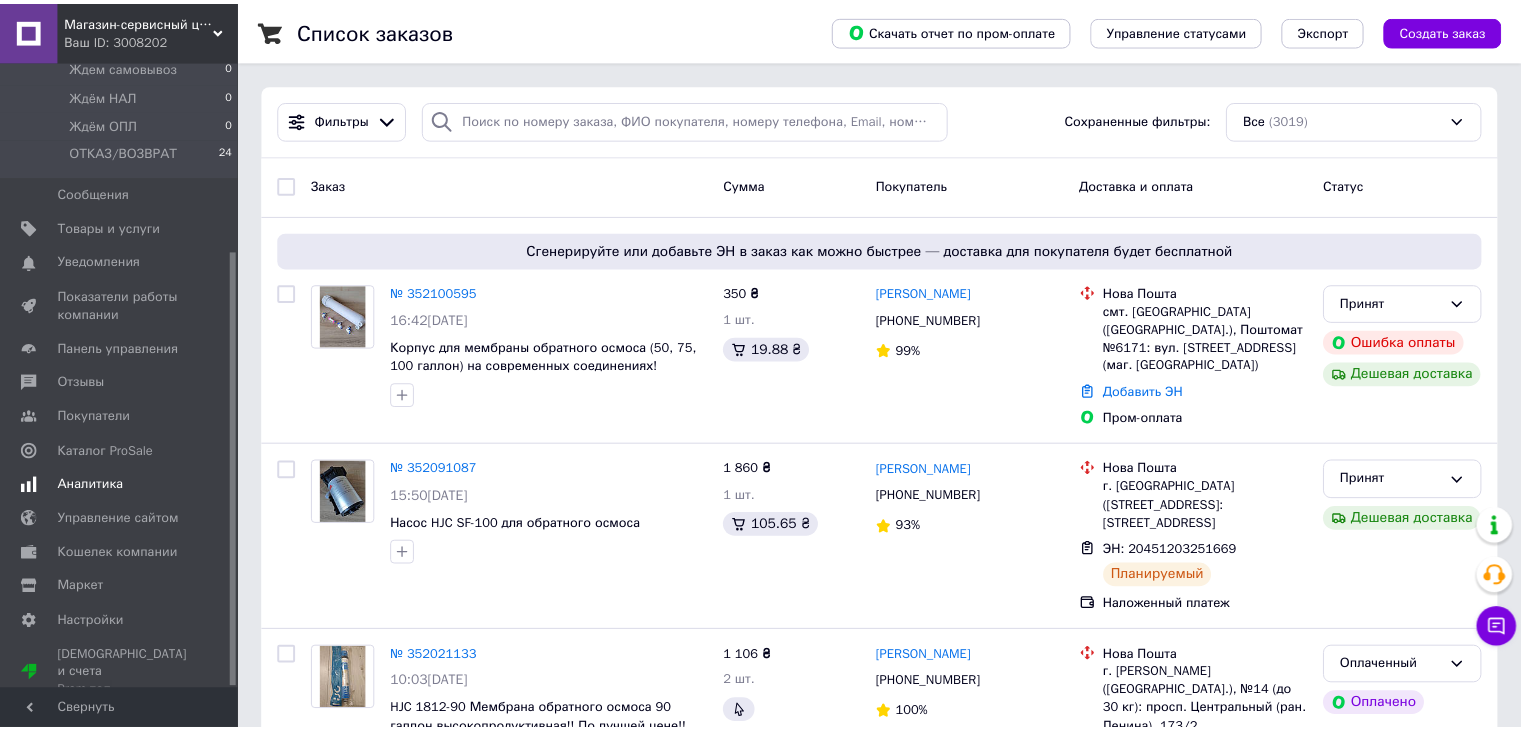 scroll, scrollTop: 166, scrollLeft: 0, axis: vertical 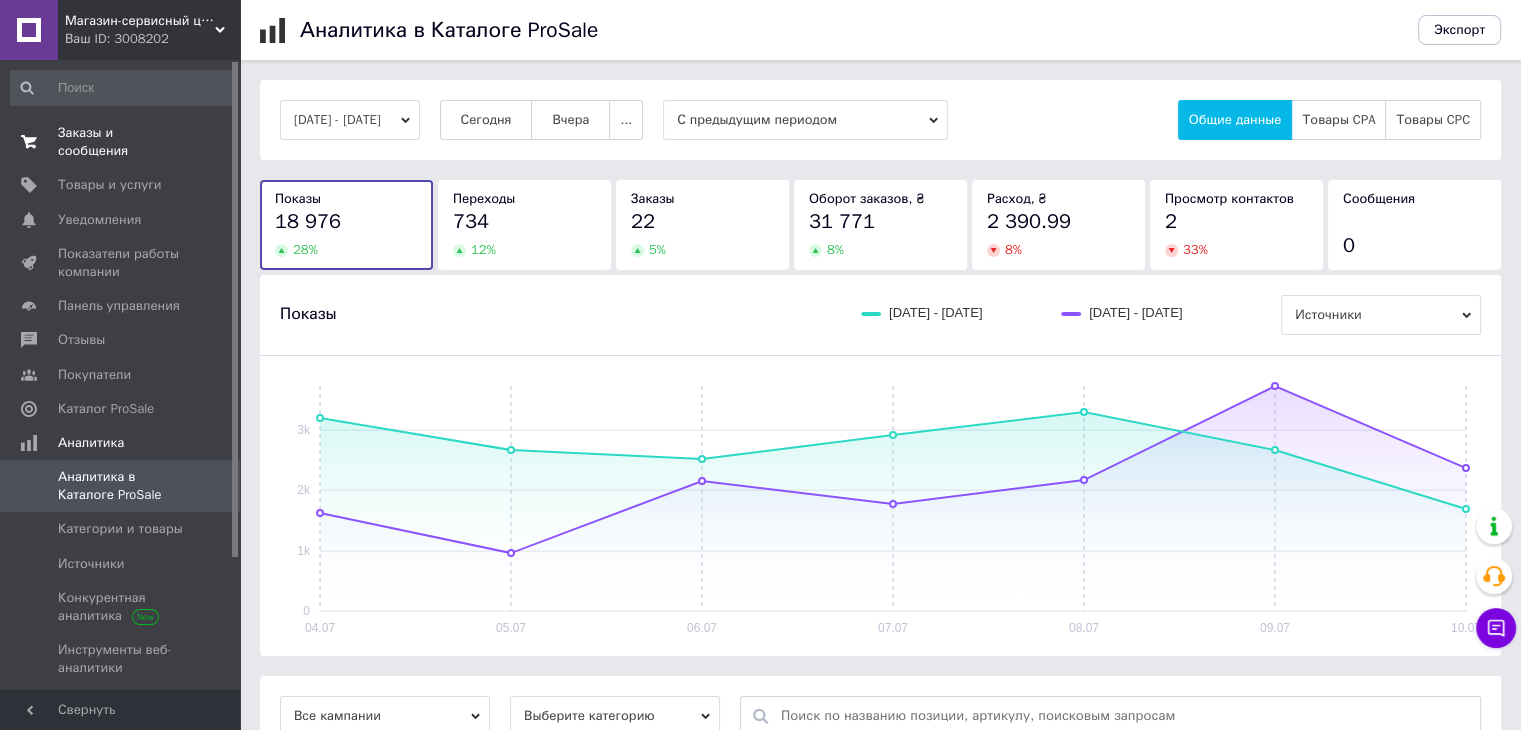 click on "Заказы и сообщения" at bounding box center [121, 142] 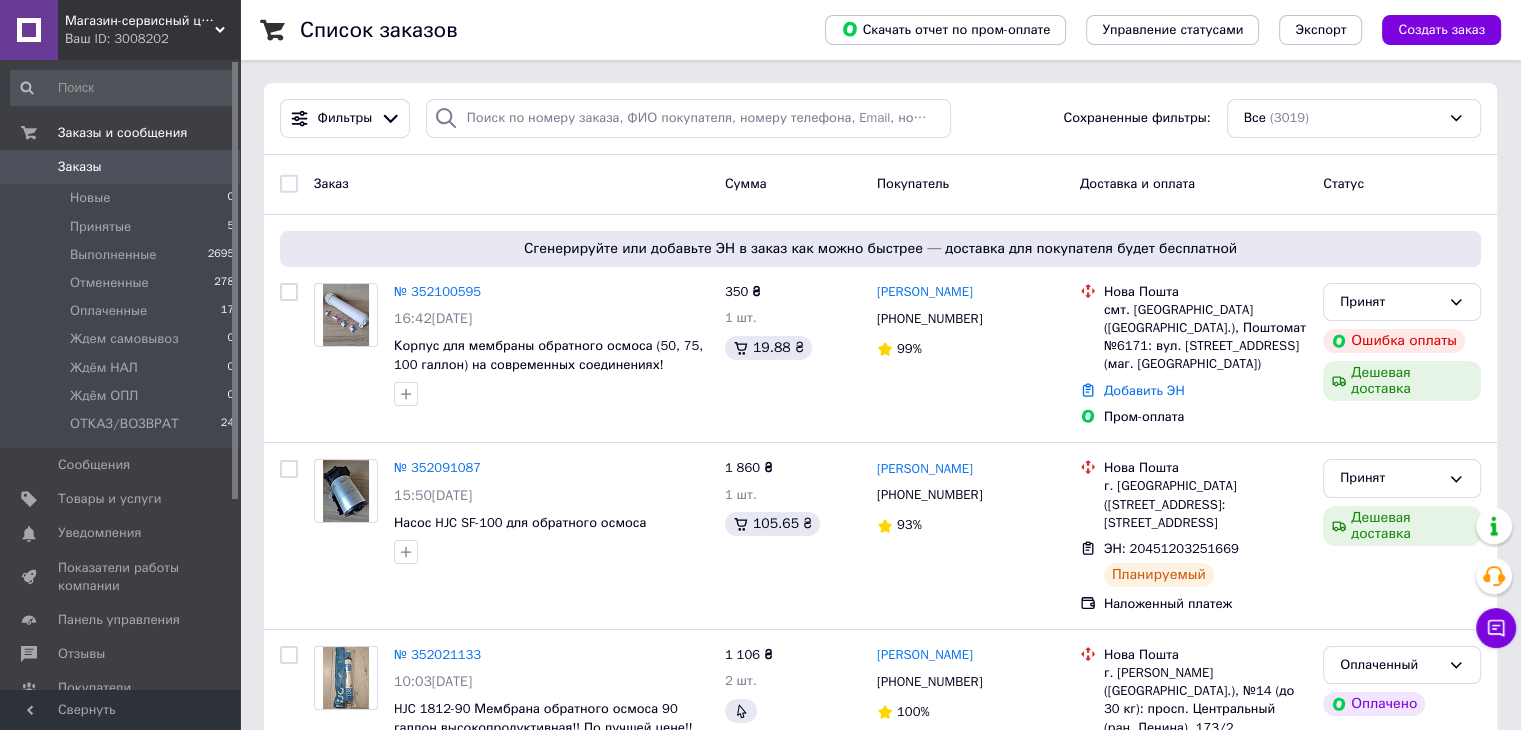 scroll, scrollTop: 0, scrollLeft: 0, axis: both 